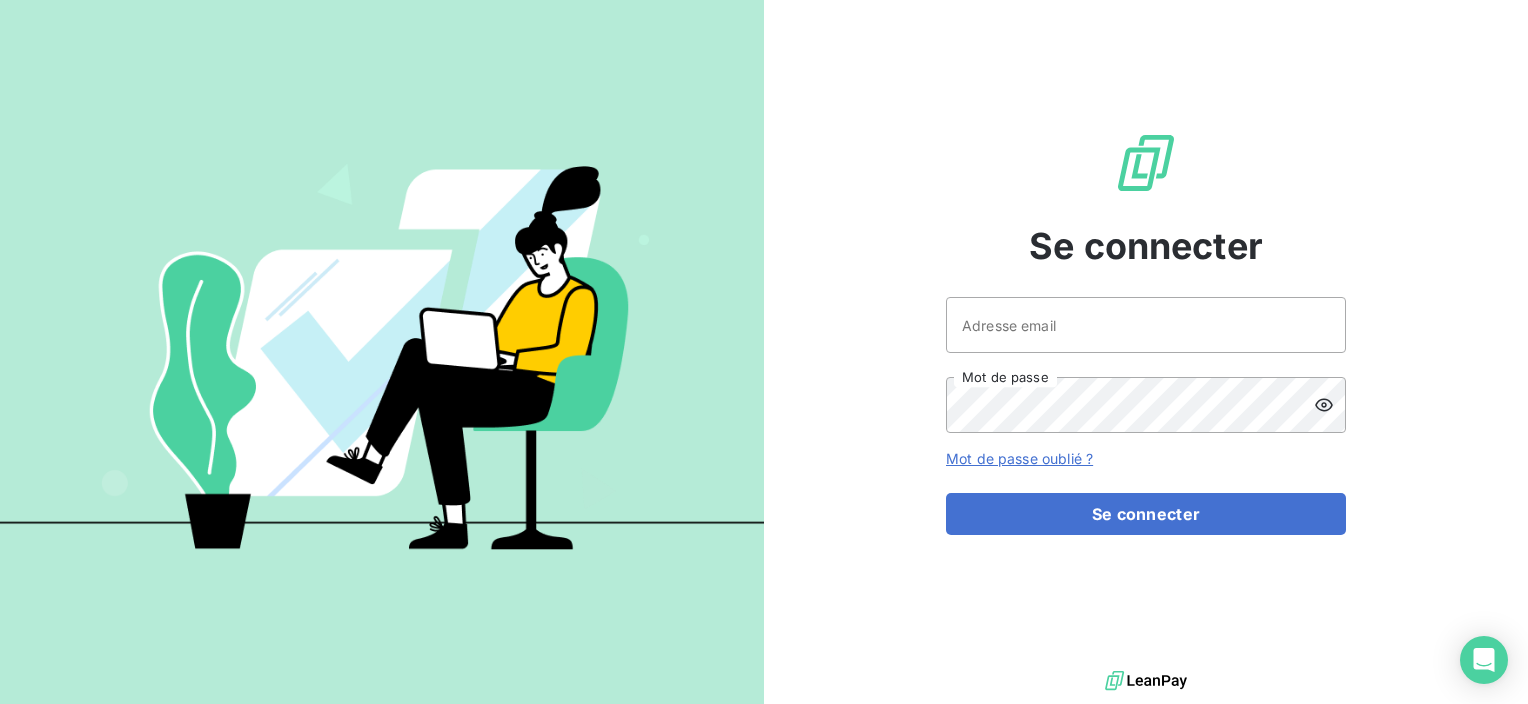 scroll, scrollTop: 0, scrollLeft: 0, axis: both 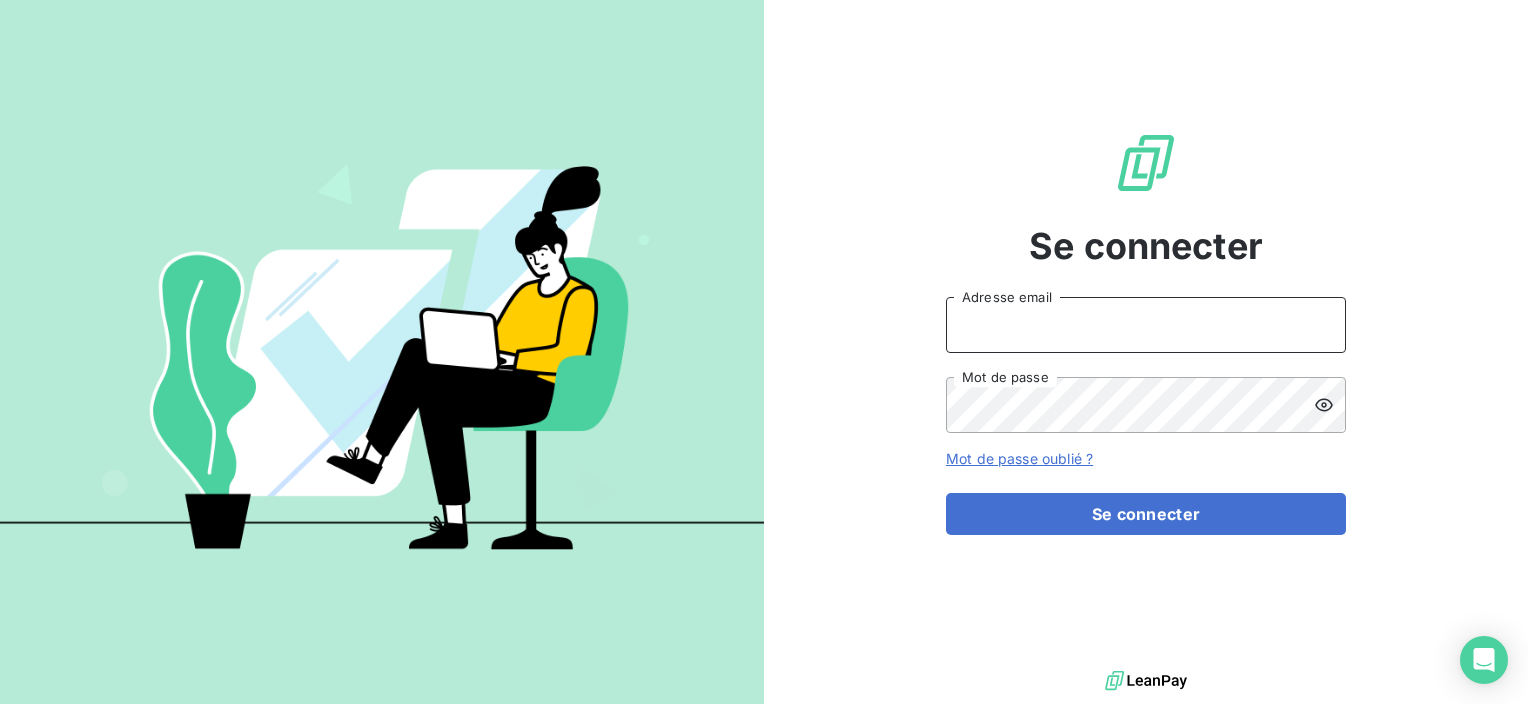 type on "j.puybaraud@tss-vms.com" 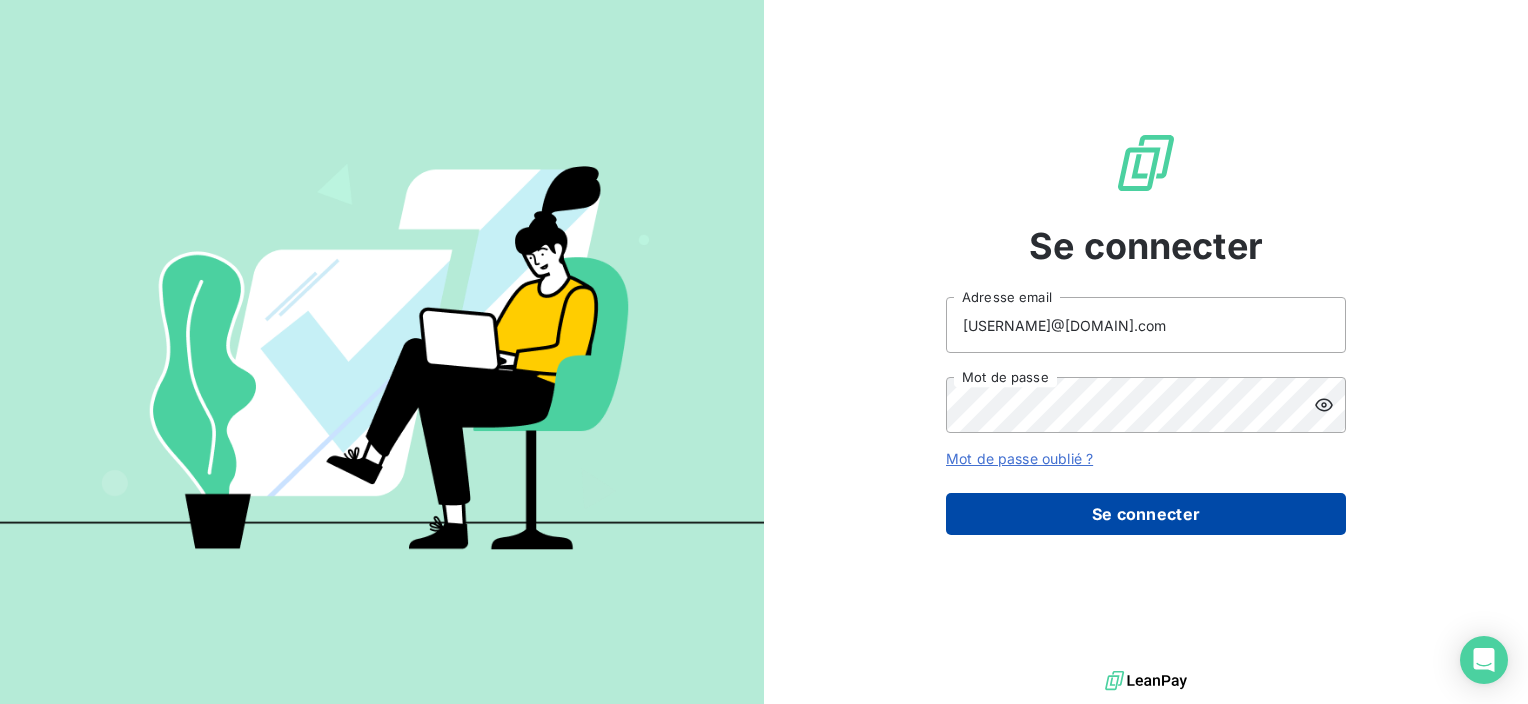 click on "Se connecter" at bounding box center [1146, 514] 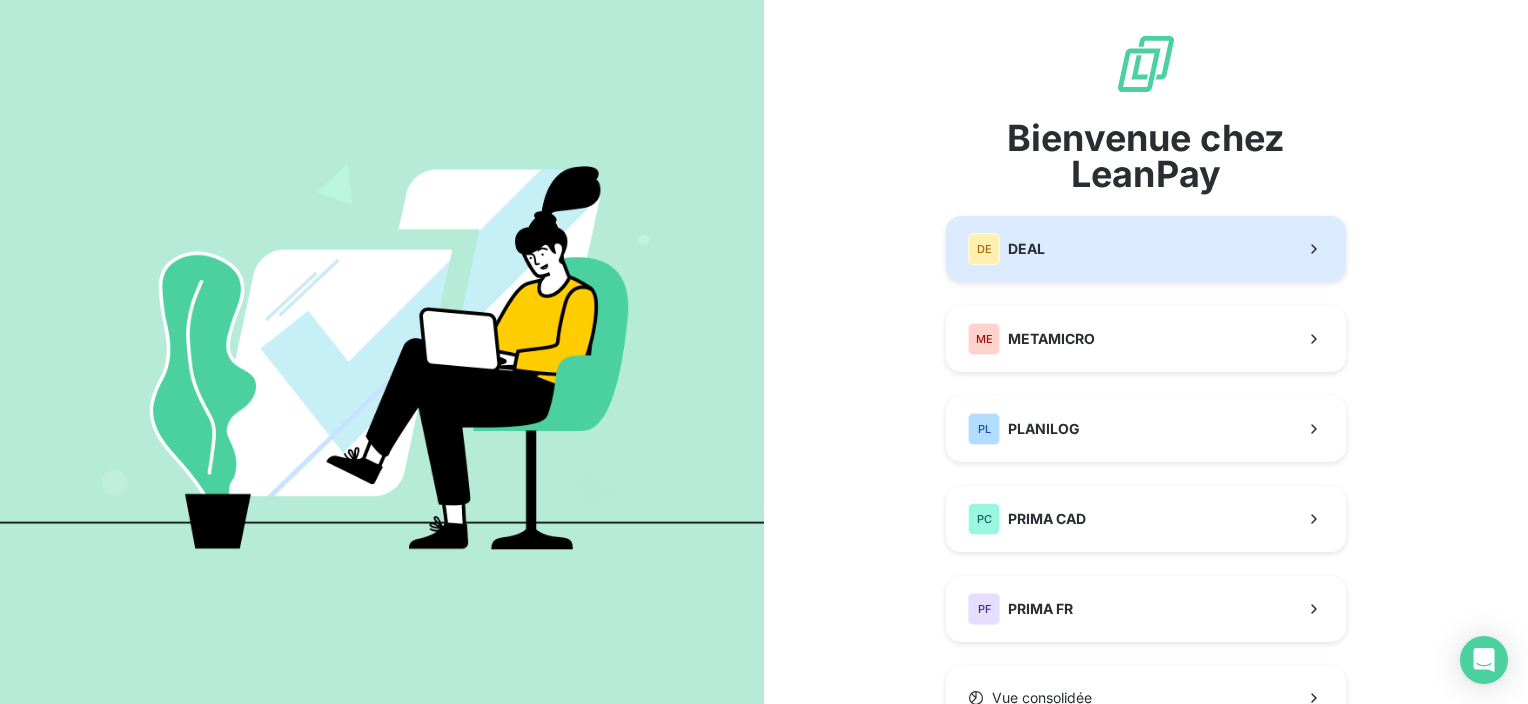 click on "DE DEAL" at bounding box center (1146, 249) 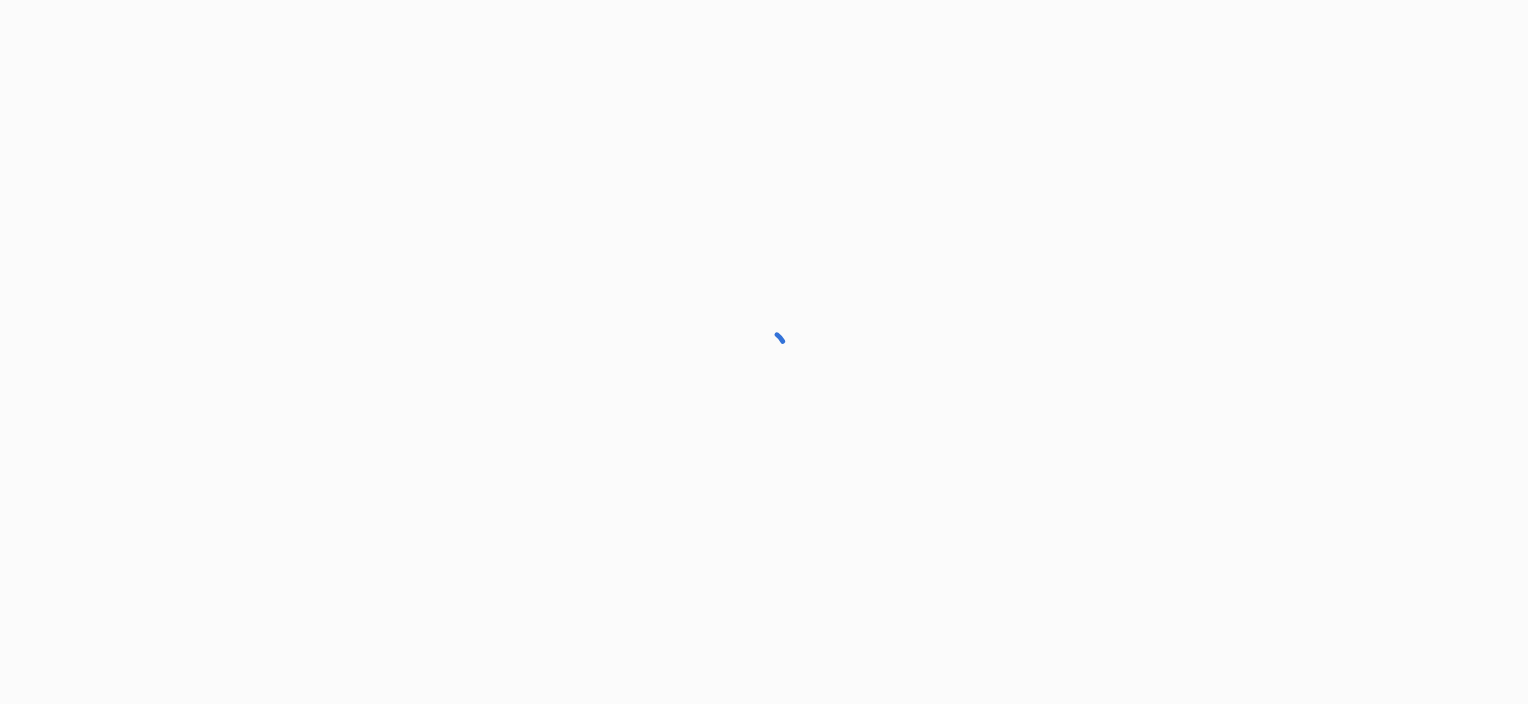 scroll, scrollTop: 0, scrollLeft: 0, axis: both 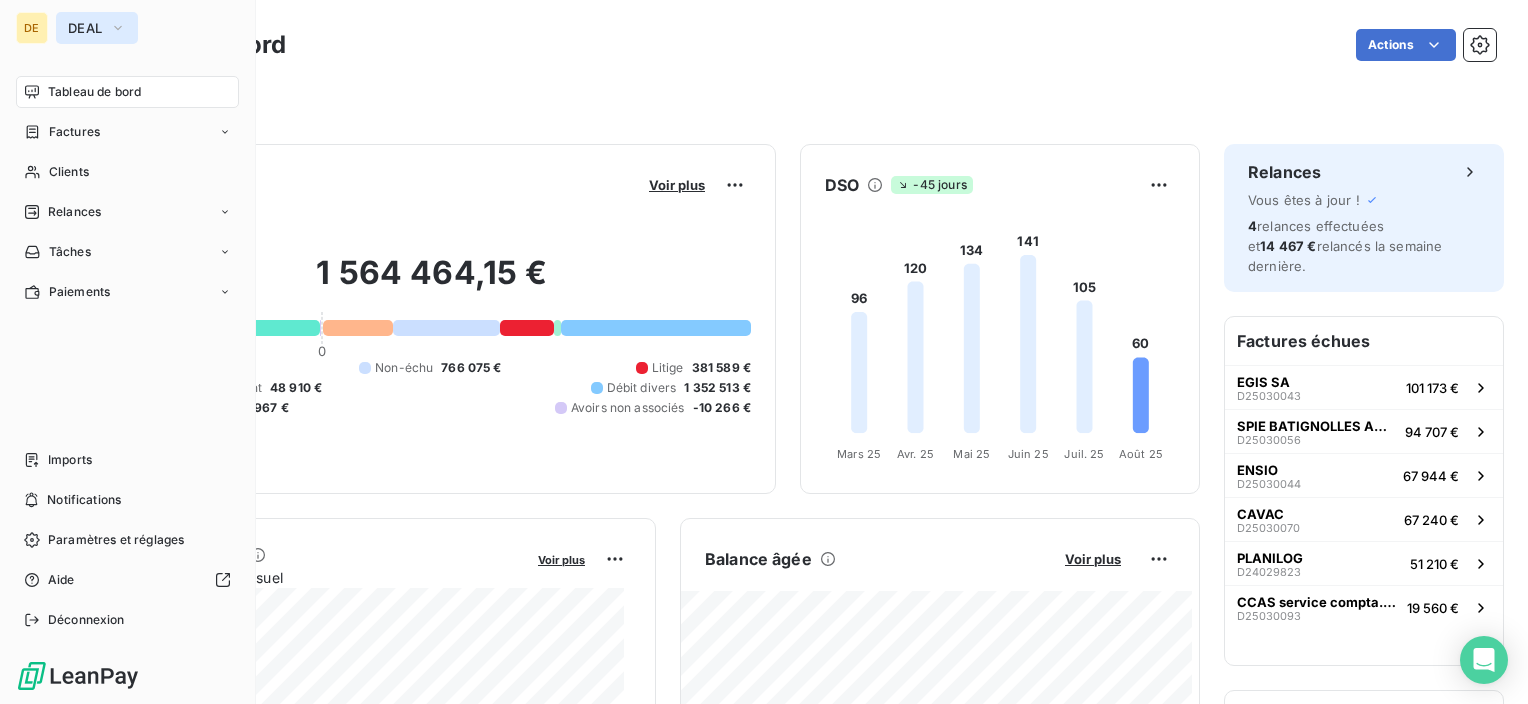 click 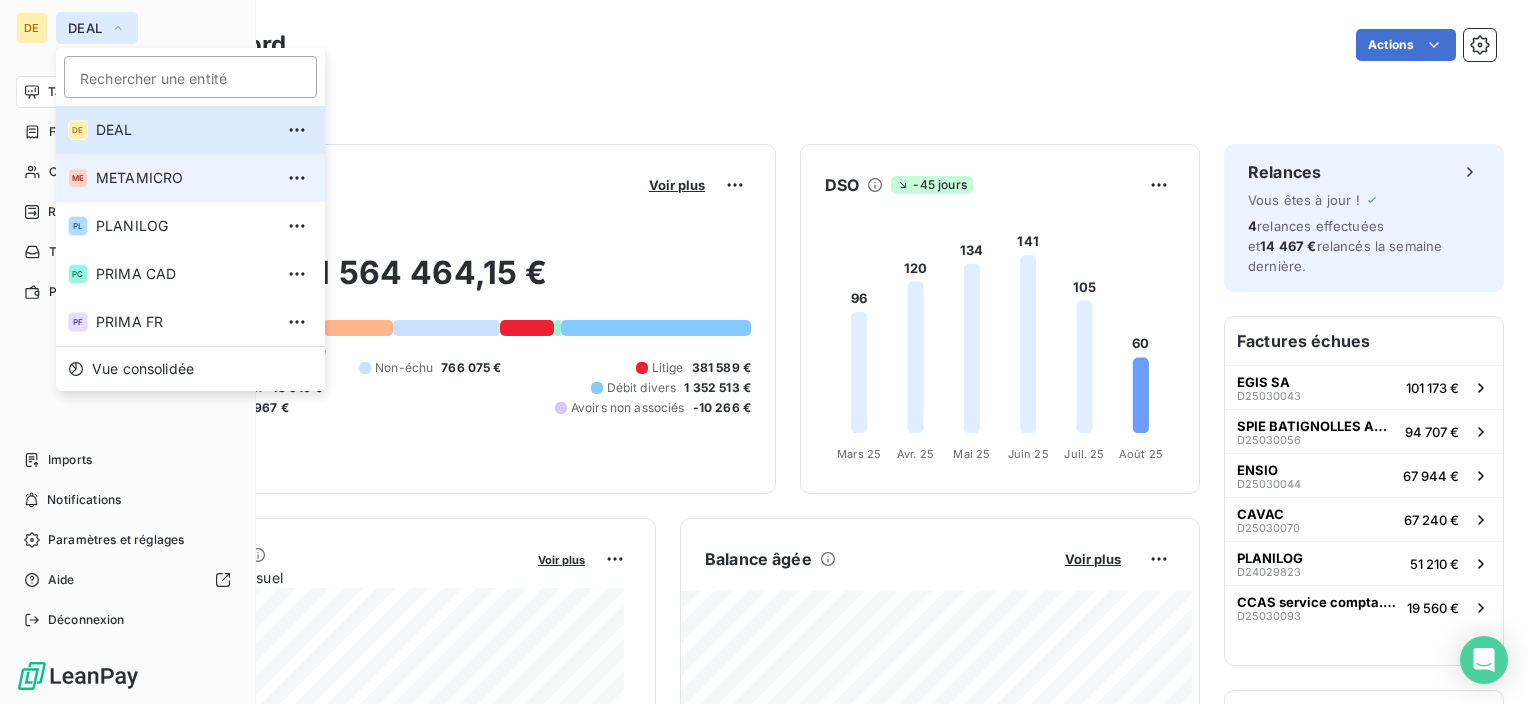 click on "ME METAMICRO" at bounding box center [190, 178] 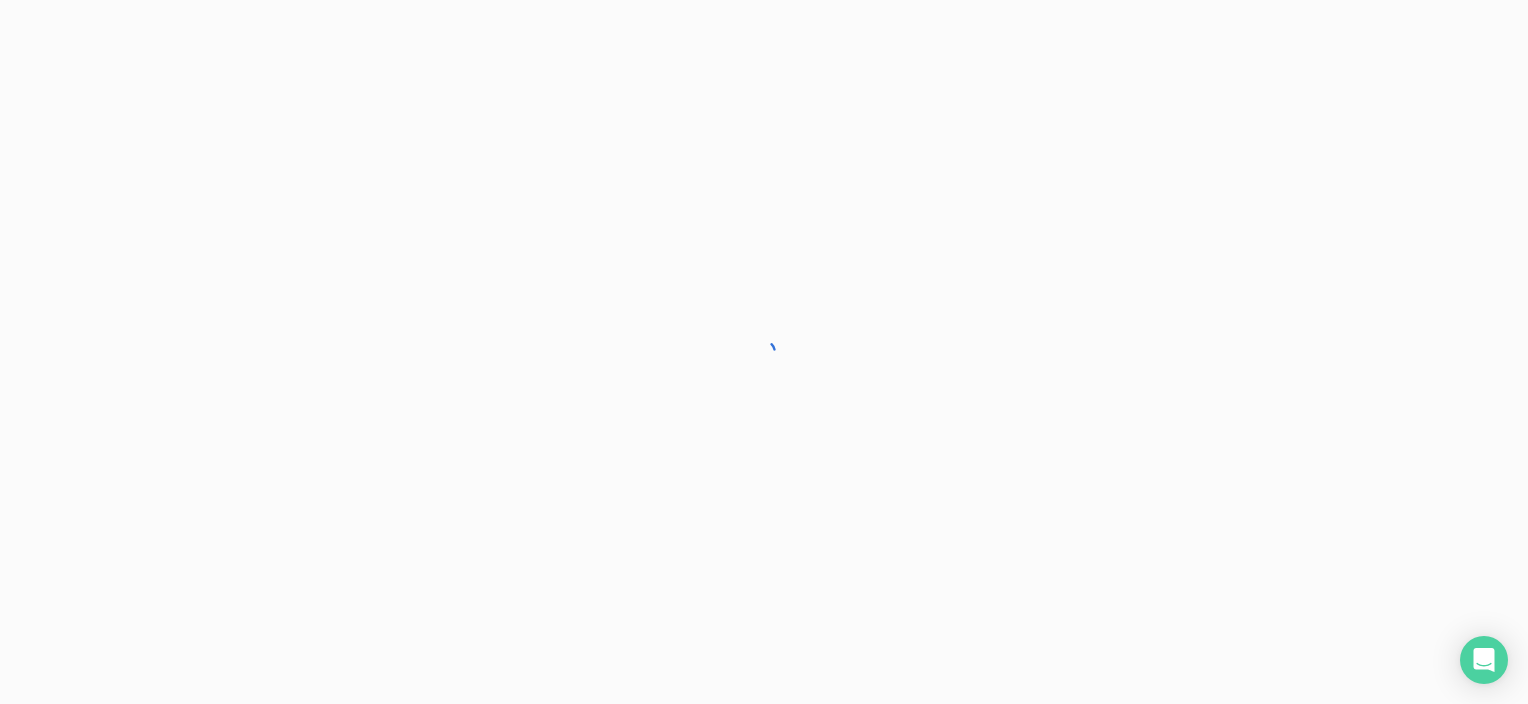 scroll, scrollTop: 0, scrollLeft: 0, axis: both 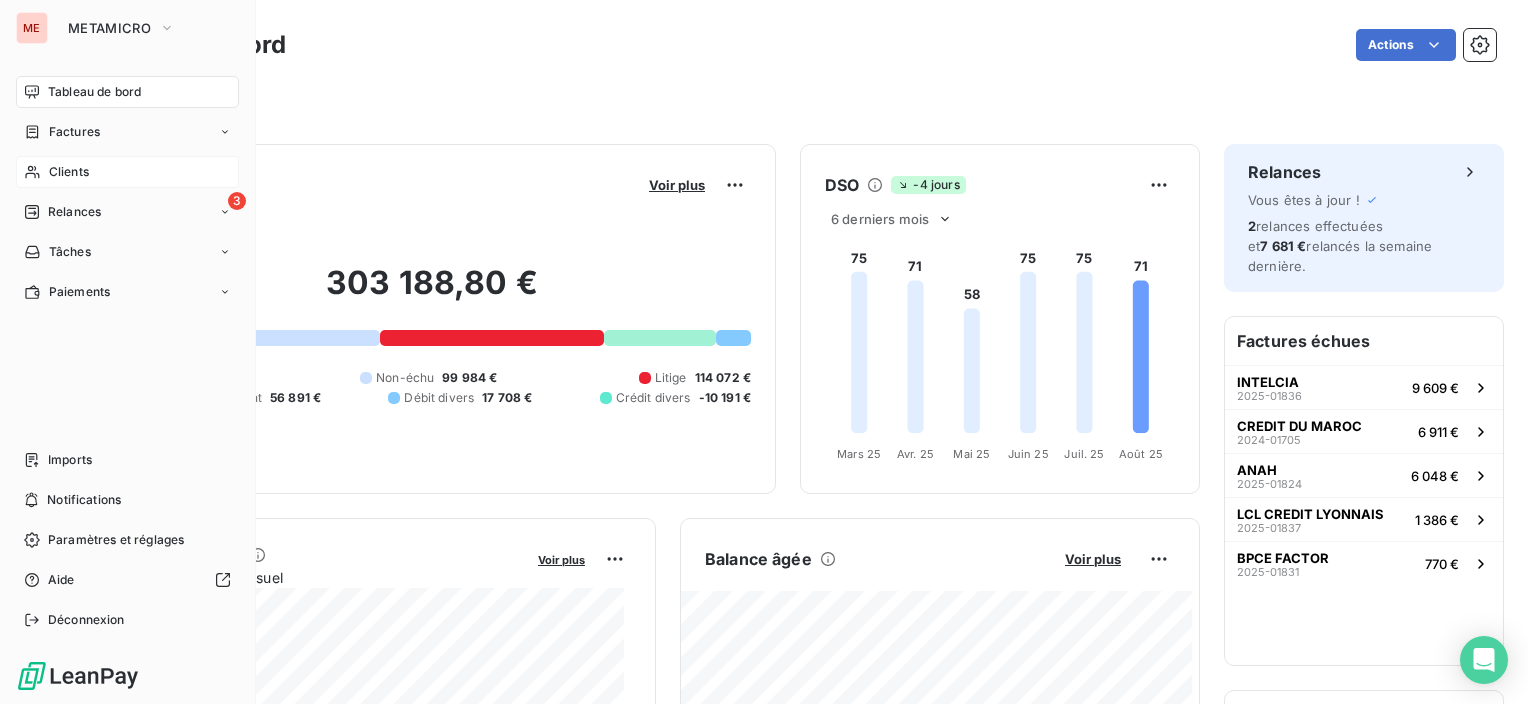 click on "Clients" at bounding box center (127, 172) 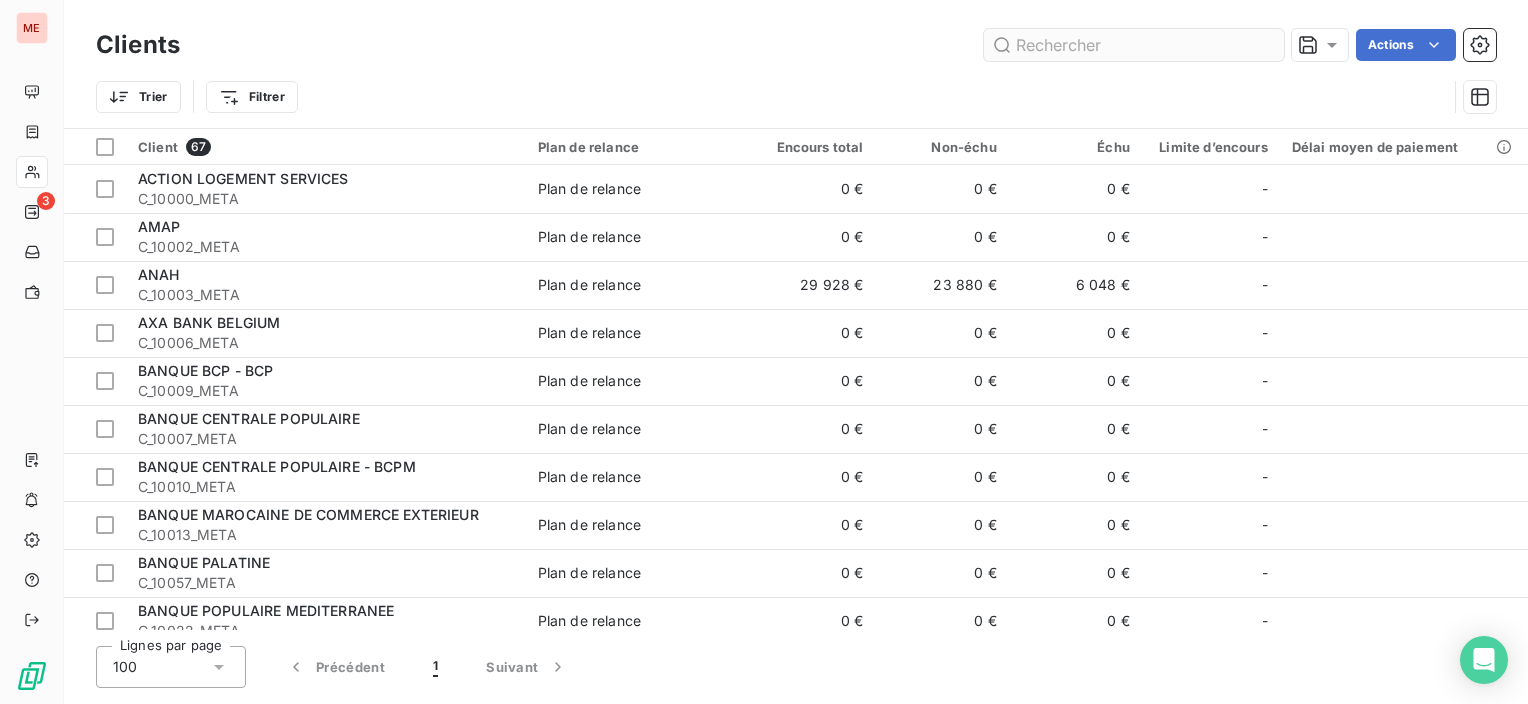 click at bounding box center (1134, 45) 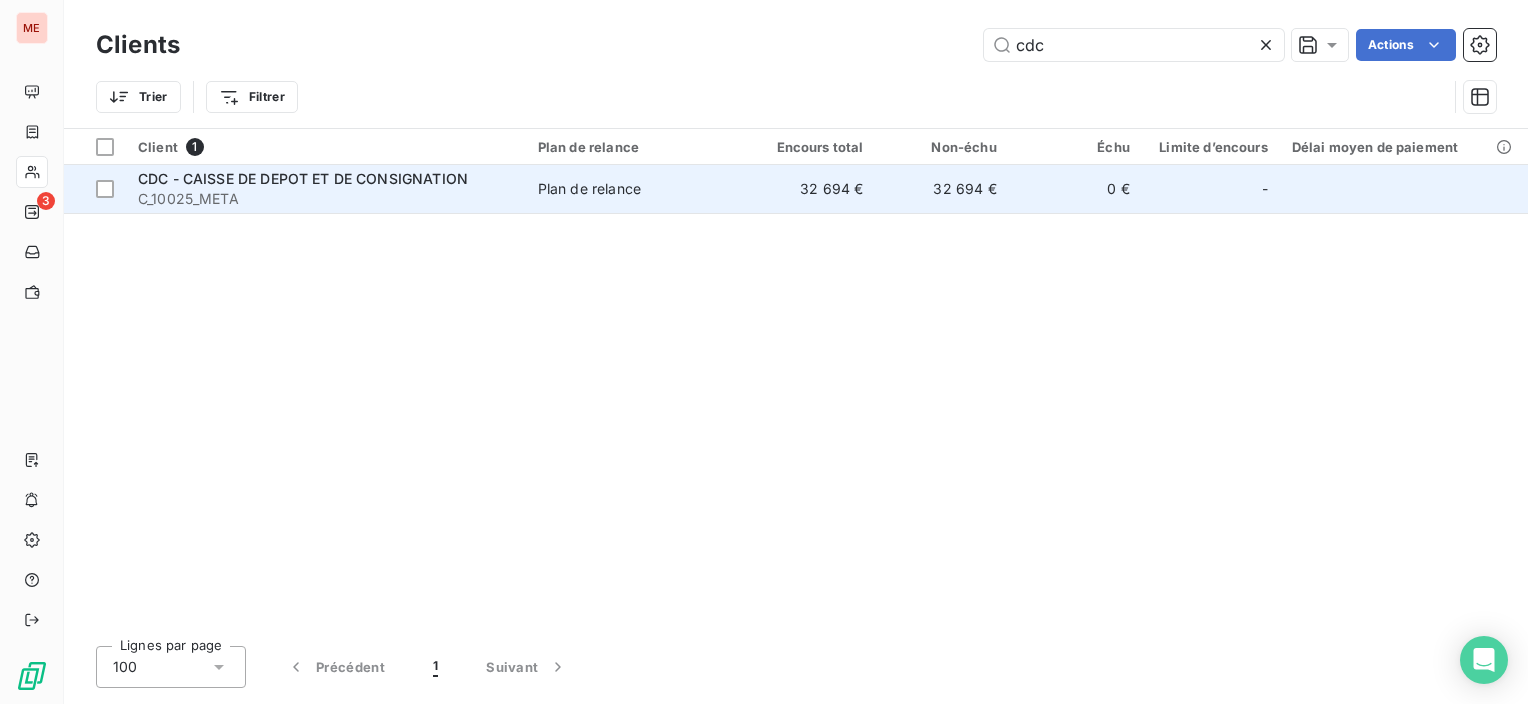 type on "cdc" 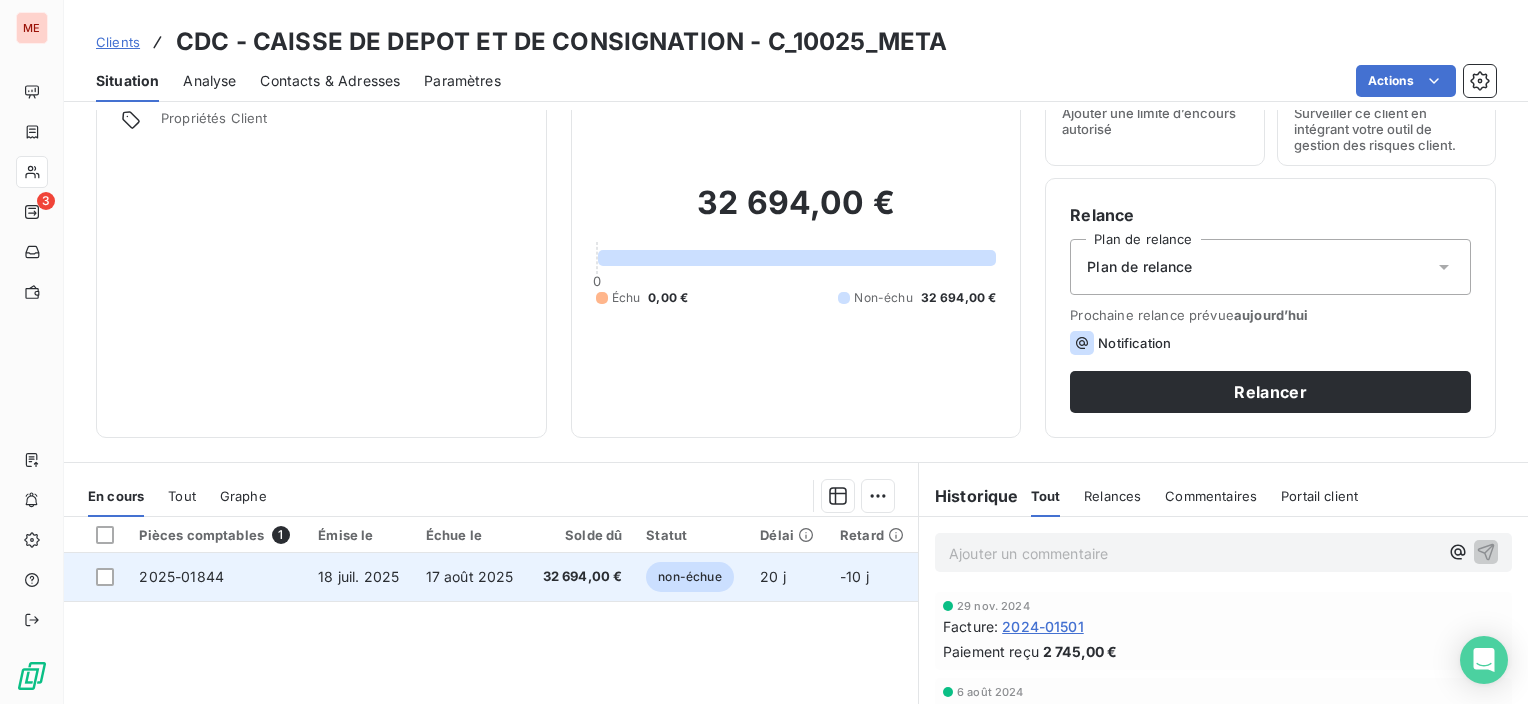 scroll, scrollTop: 200, scrollLeft: 0, axis: vertical 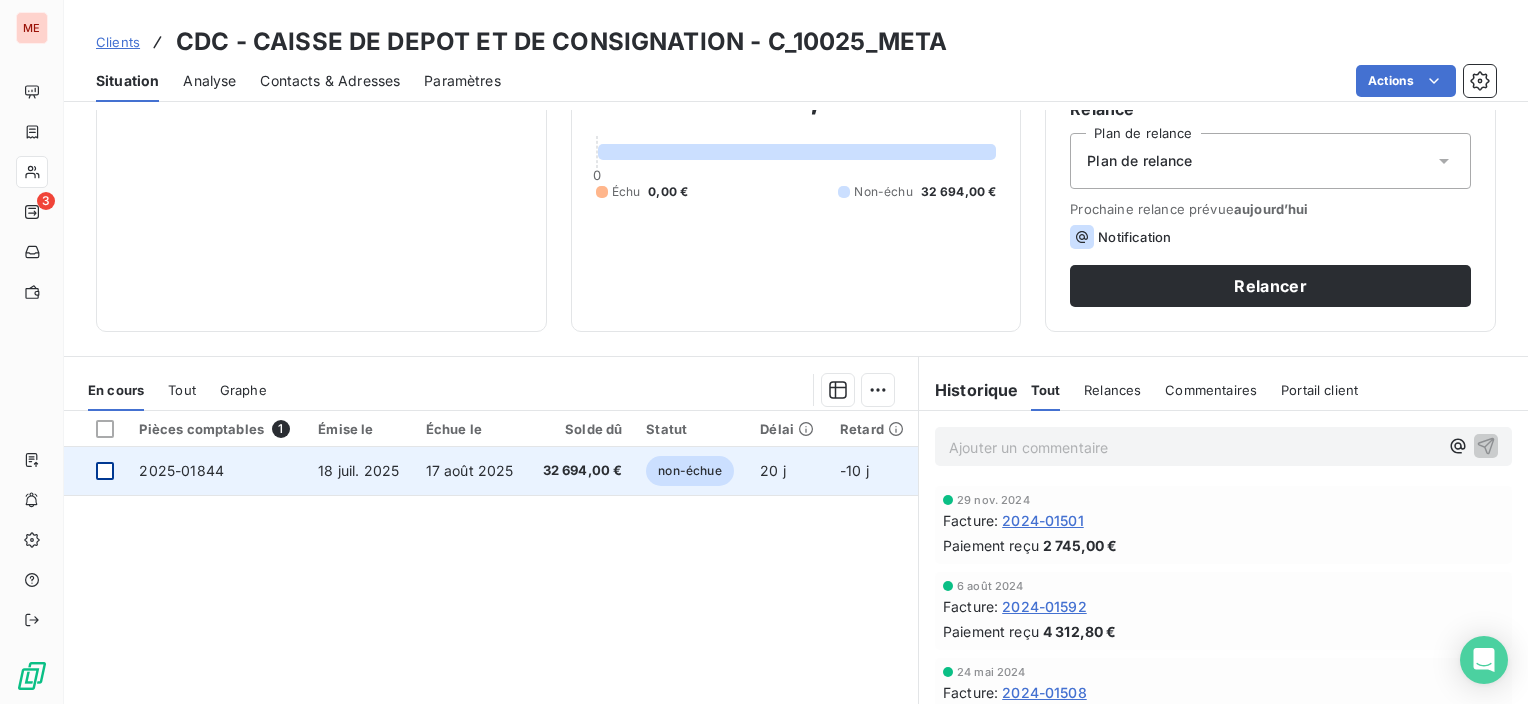 click at bounding box center [105, 471] 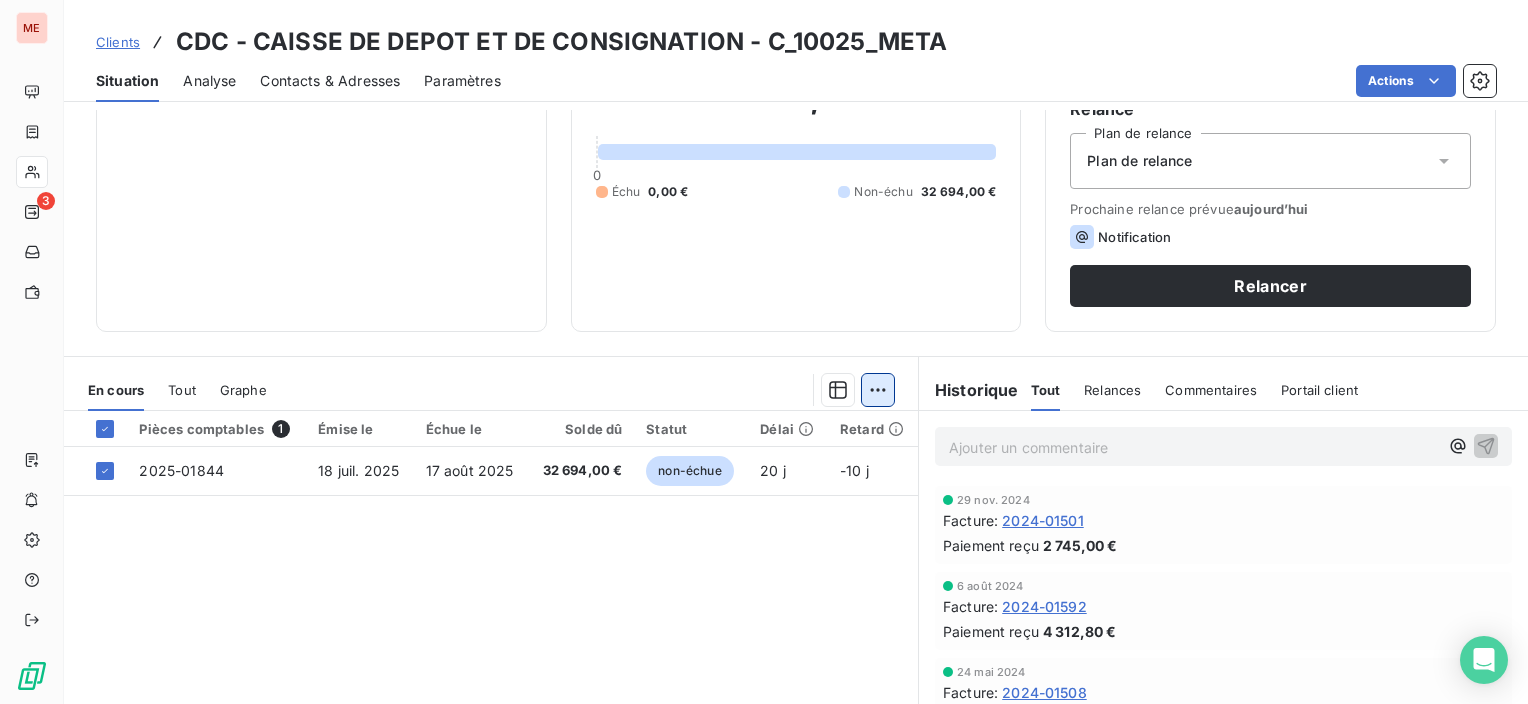 click on "ME 3 Clients CDC - CAISSE DE DEPOT ET DE CONSIGNATION - C_10025_META Situation Analyse Contacts & Adresses Paramètres Actions Informations client Propriétés Client Encours client   32 694,00 € 0 Échu 0,00 € Non-échu 32 694,00 €     Limite d’encours Ajouter une limite d’encours autorisé Gestion du risque Surveiller ce client en intégrant votre outil de gestion des risques client. Relance Plan de relance Plan de relance Prochaine relance prévue  aujourd’hui Notification Relancer En cours Tout Graphe Pièces comptables 1 Émise le Échue le Solde dû Statut Délai   Retard   2025-01844 18 juil. 2025 17 août 2025 32 694,00 € non-échue 20 j -10 j Lignes par page 25 Précédent 1 Suivant Historique Tout Relances Commentaires Portail client Tout Relances Commentaires Portail client Ajouter un commentaire ﻿ 29 nov. 2024 Facture  : 2024-01501 Paiement reçu 2 745,00 € 6 août 2024 Facture  : 2024-01592 Paiement reçu 4 312,80 € 24 mai 2024 Facture  : 2024-01508" at bounding box center (764, 352) 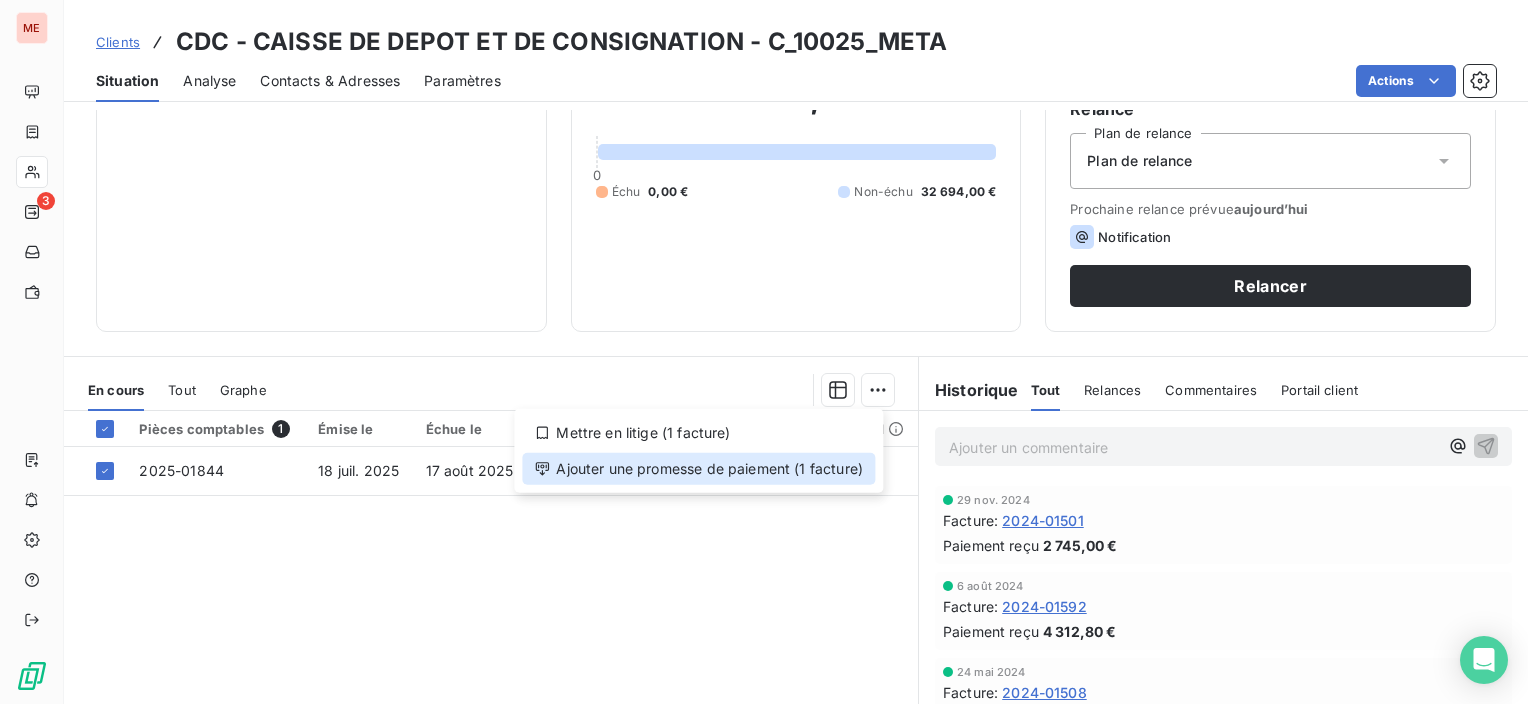 click on "Ajouter une promesse de paiement (1 facture)" at bounding box center [698, 469] 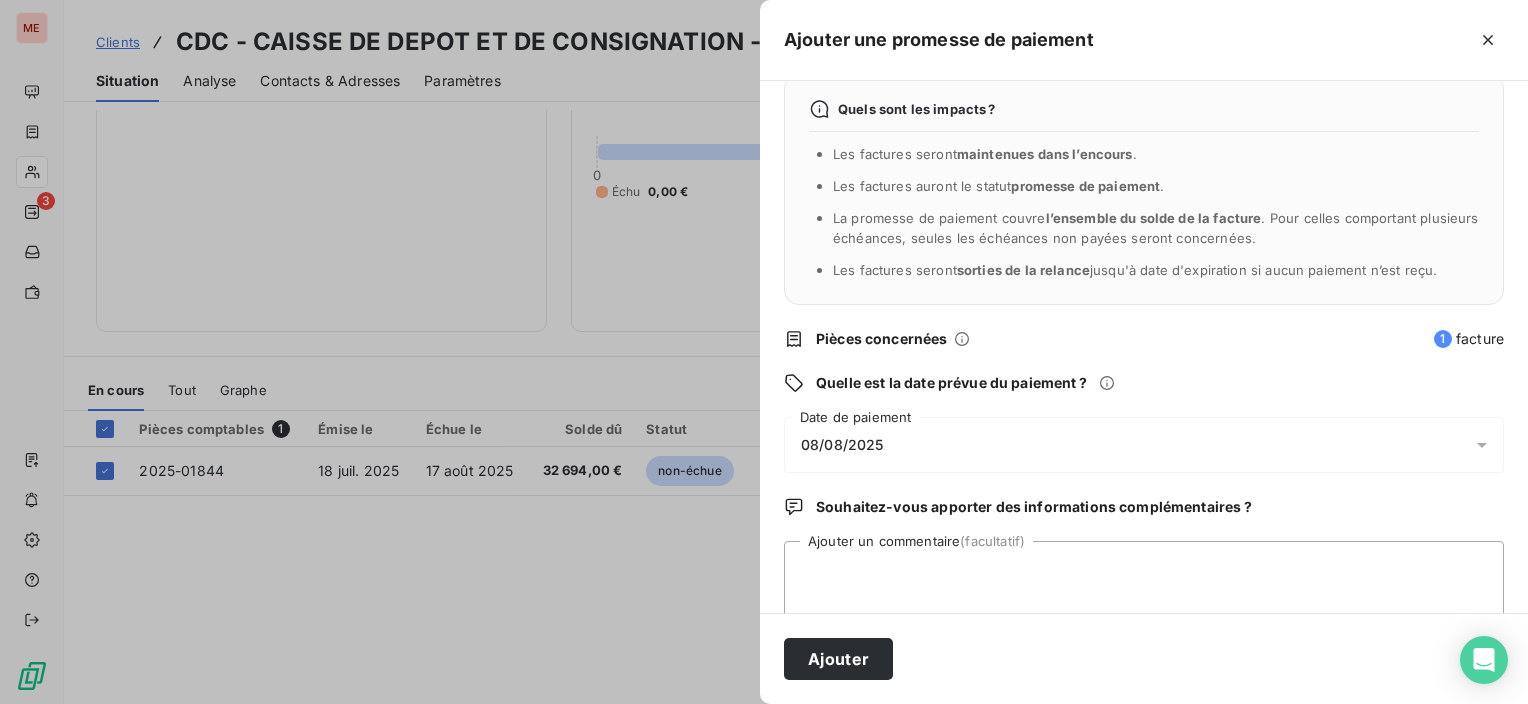 scroll, scrollTop: 56, scrollLeft: 0, axis: vertical 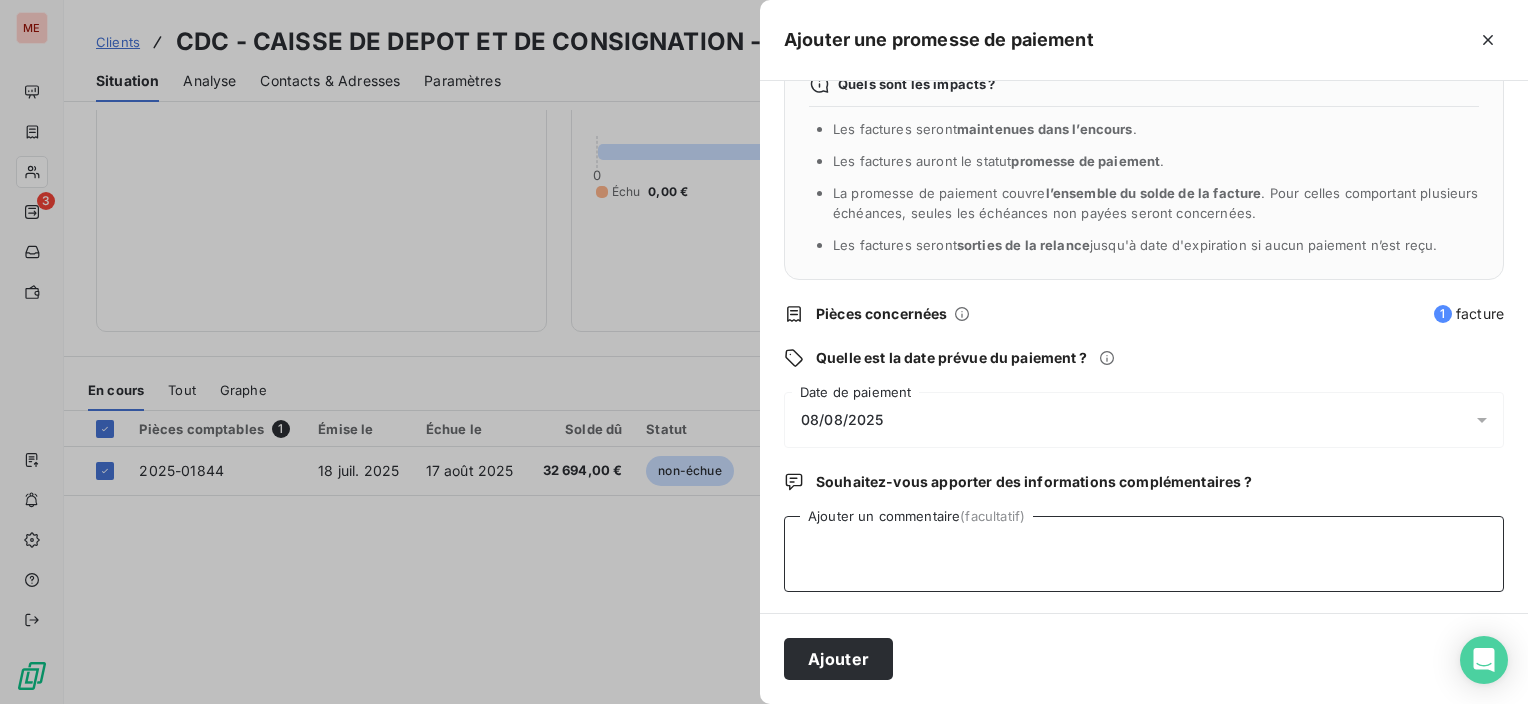 click on "Ajouter un commentaire  (facultatif)" at bounding box center (1144, 554) 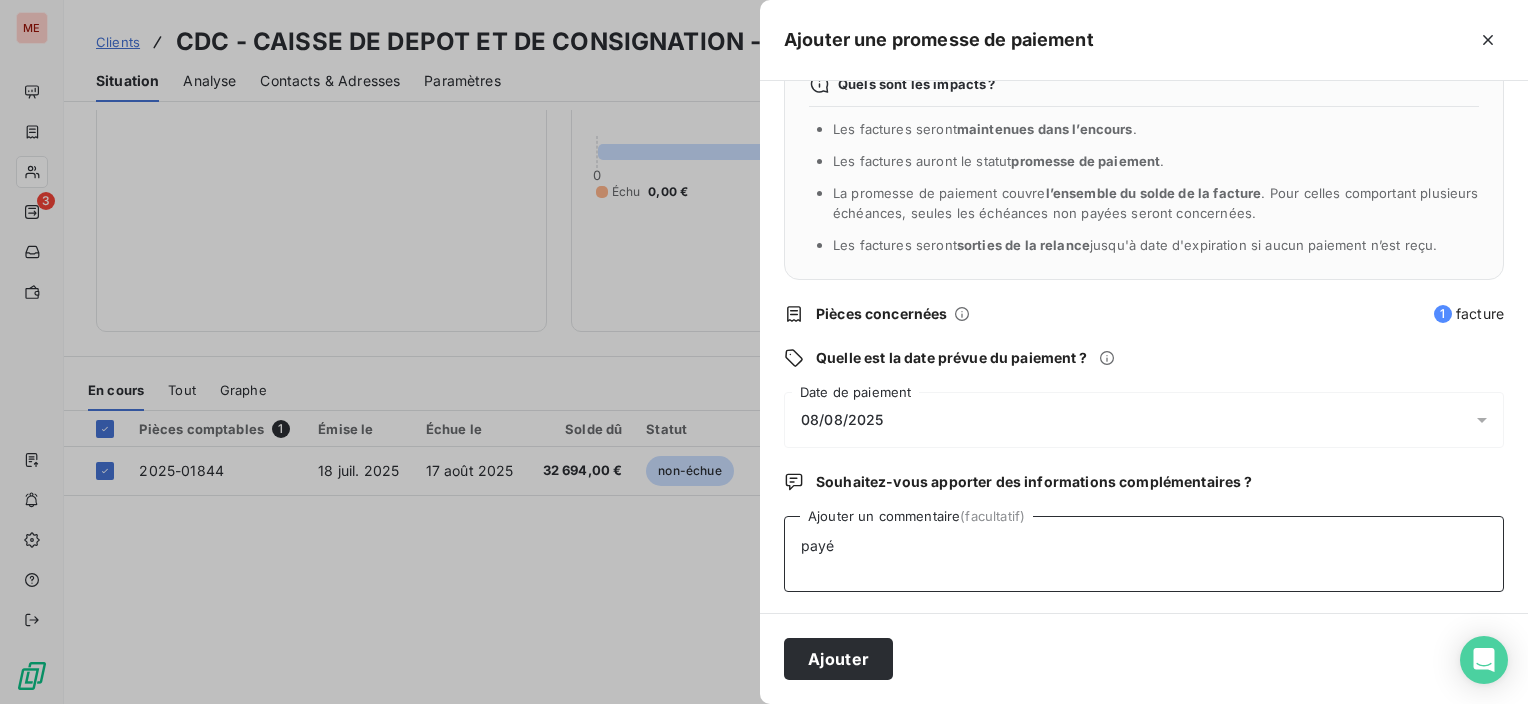 type on "payé" 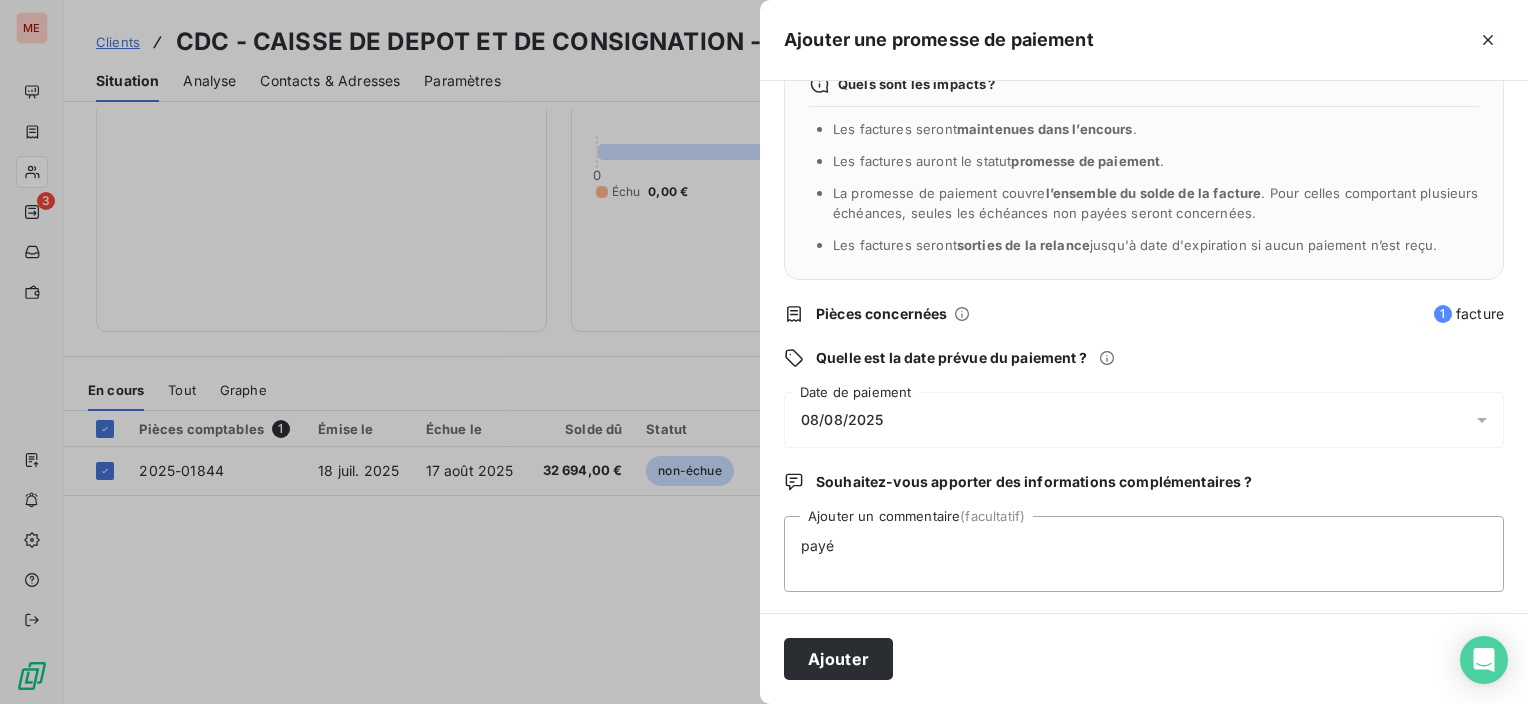 click on "08/08/2025" at bounding box center (1144, 420) 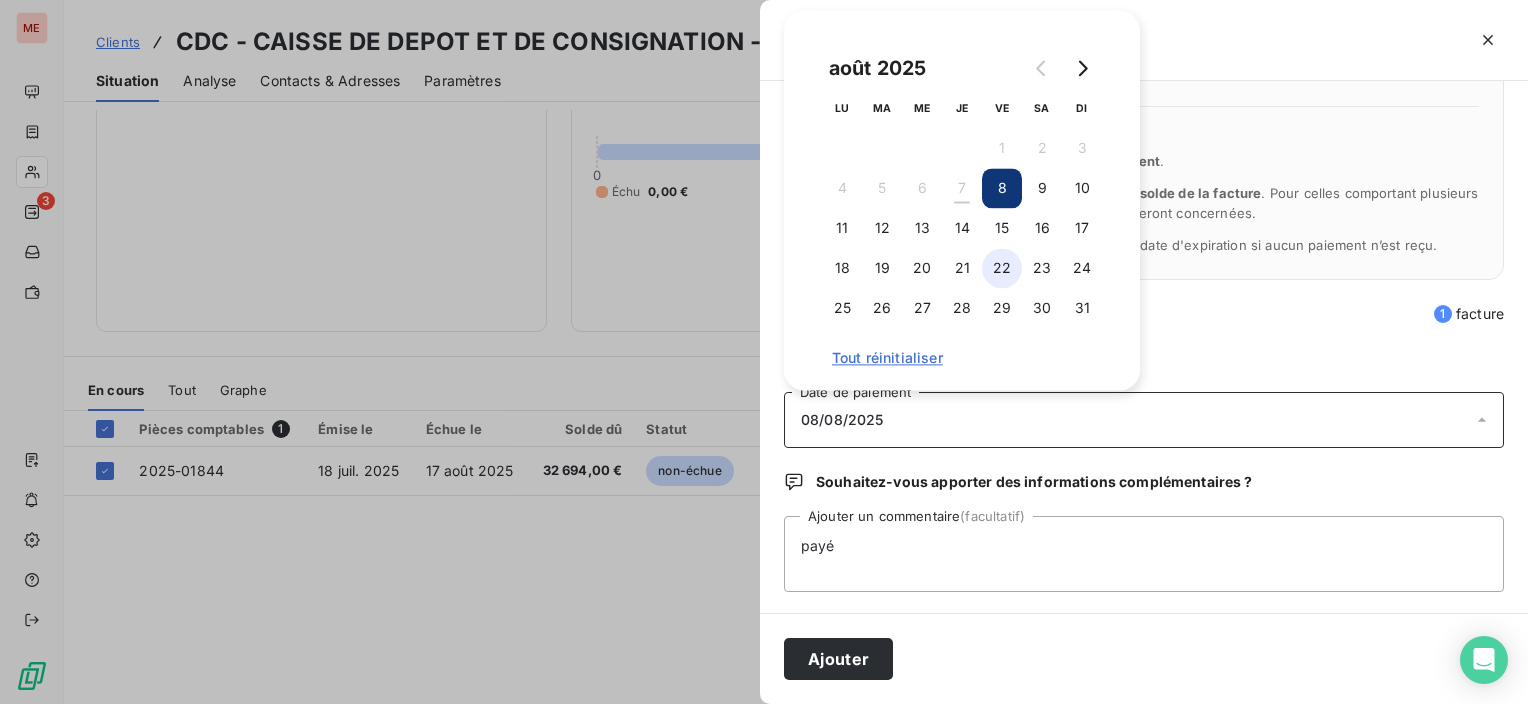 click on "22" at bounding box center (1002, 268) 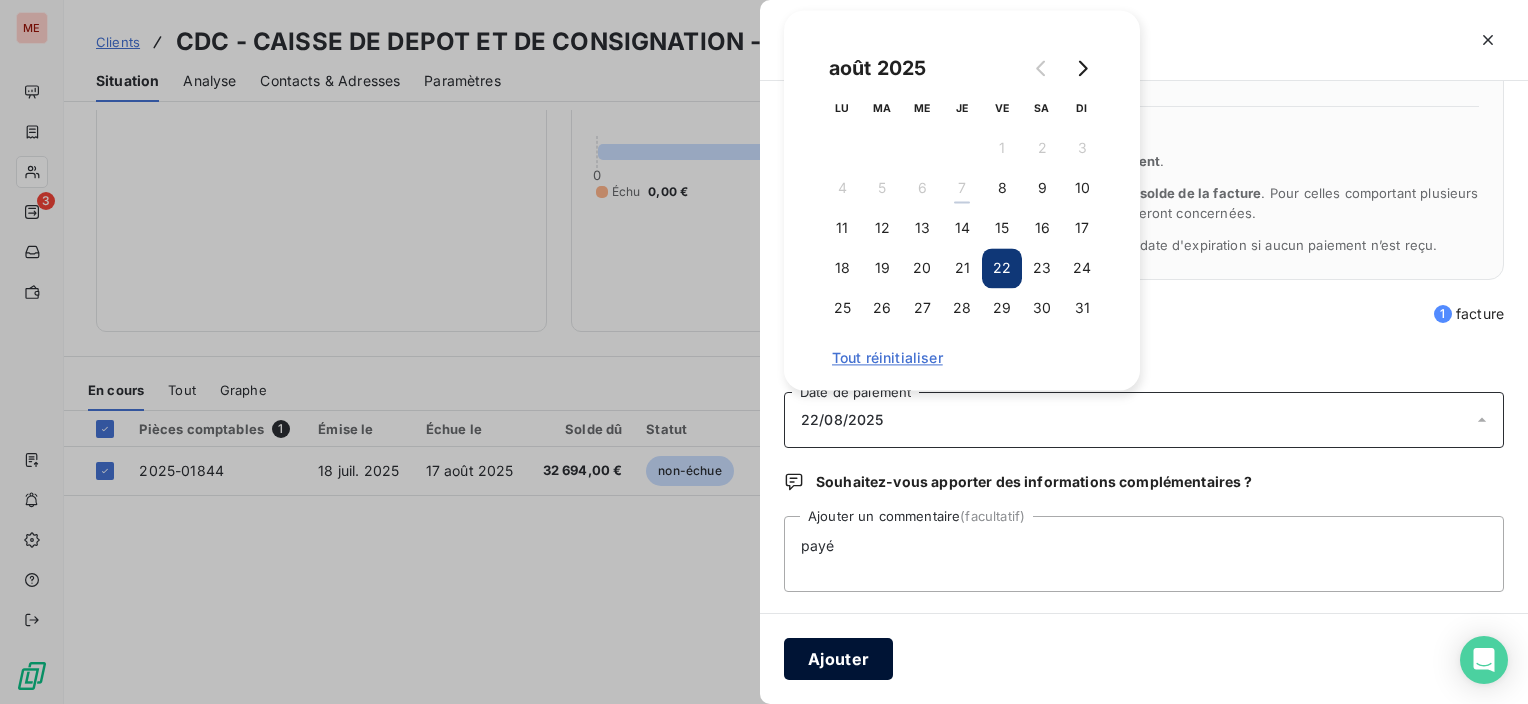 click on "Ajouter" at bounding box center (838, 659) 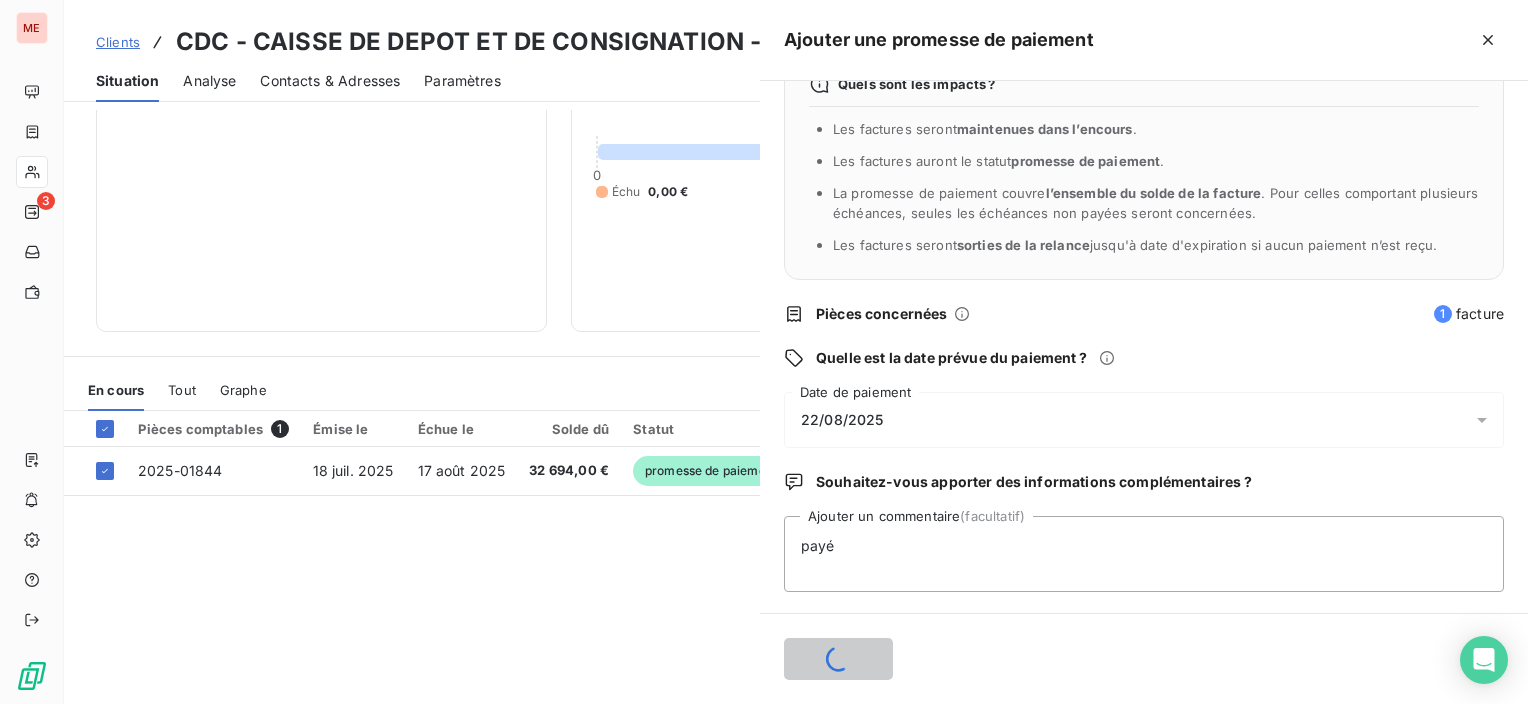 type 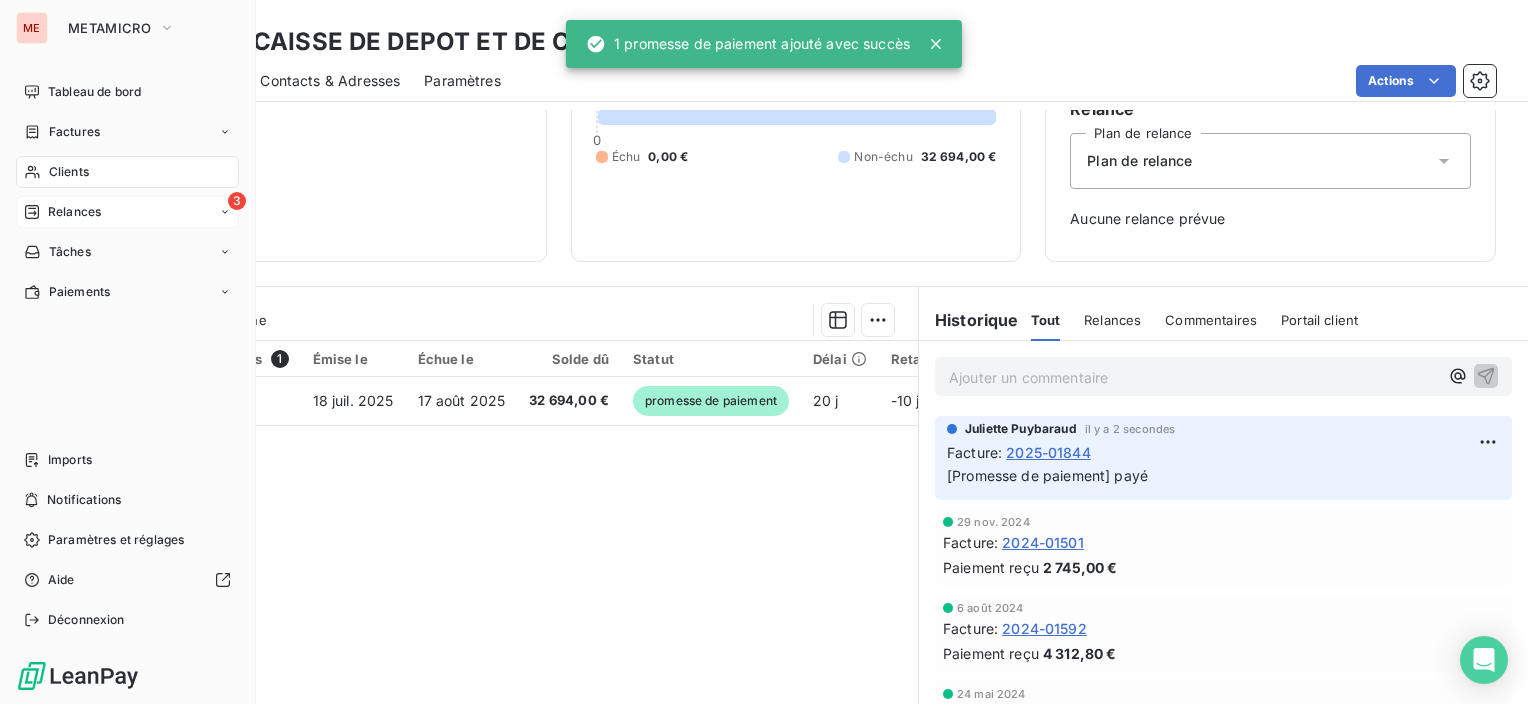 click on "3 Relances" at bounding box center (127, 212) 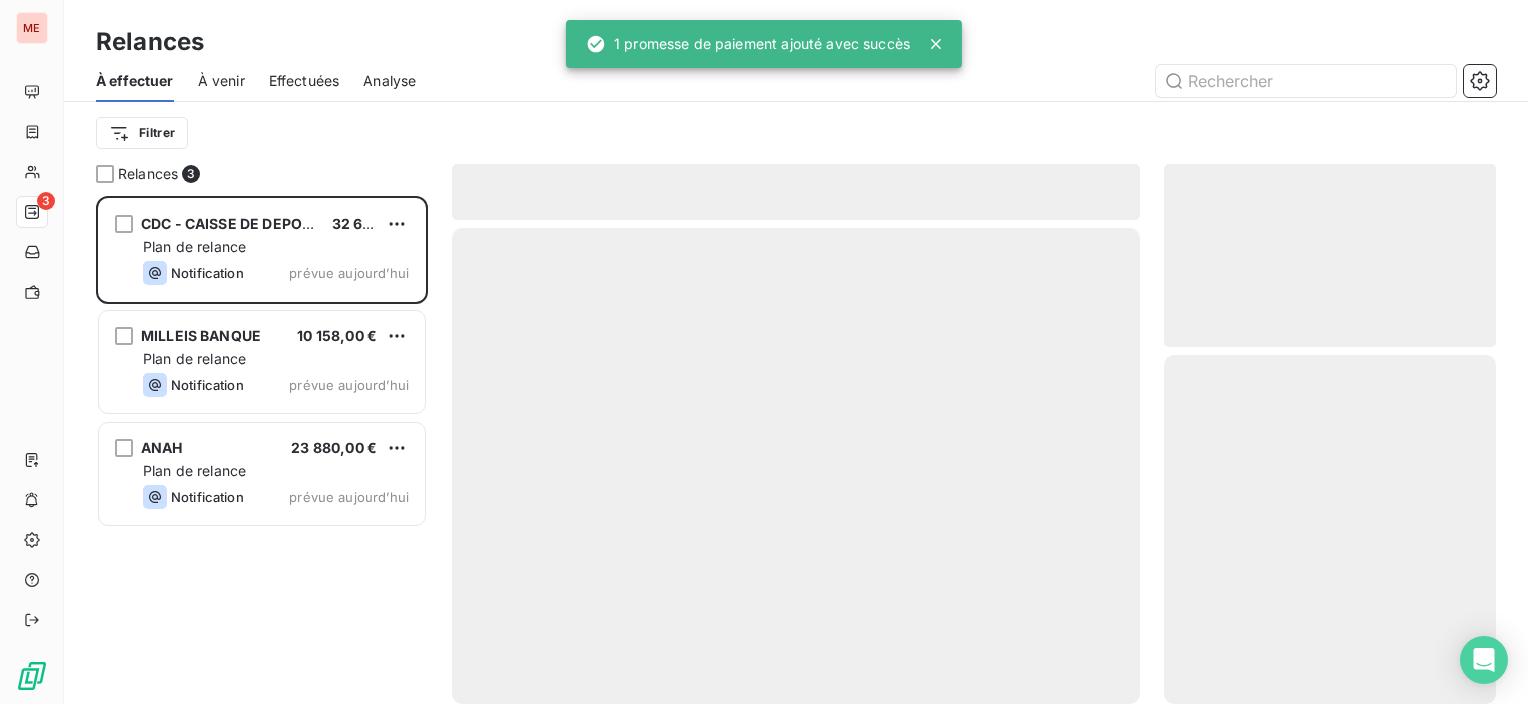 scroll, scrollTop: 16, scrollLeft: 16, axis: both 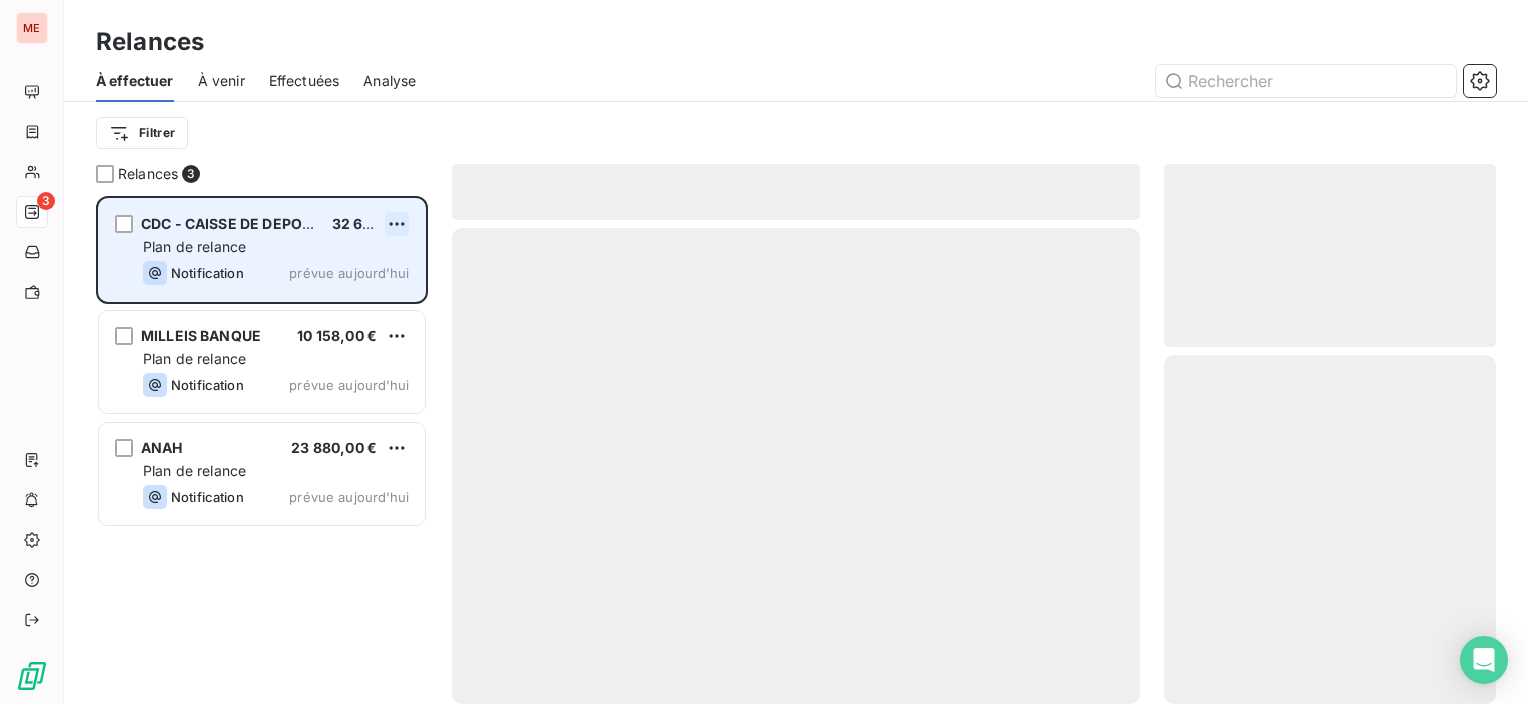 click on "ME 3 Relances À effectuer À venir Effectuées Analyse Filtrer Relances 3 CDC - CAISSE DE DEPOT ET DE CONSIGNATION 32 694,00 € Plan de relance Notification prévue aujourd’hui MILLEIS BANQUE 10 158,00 € Plan de relance Notification prévue aujourd’hui ANAH 23 880,00 € Plan de relance Notification prévue aujourd’hui" at bounding box center [764, 352] 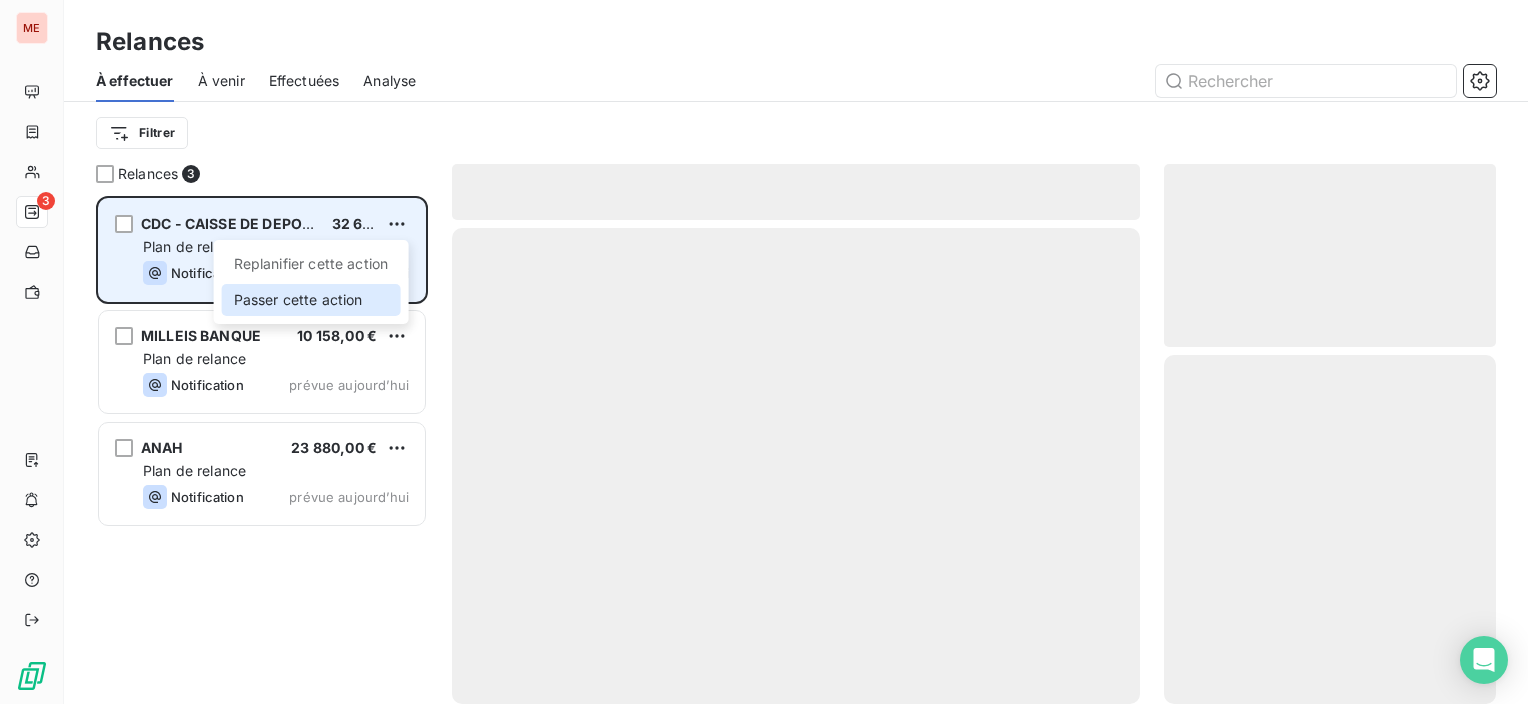 click on "Passer cette action" at bounding box center (311, 300) 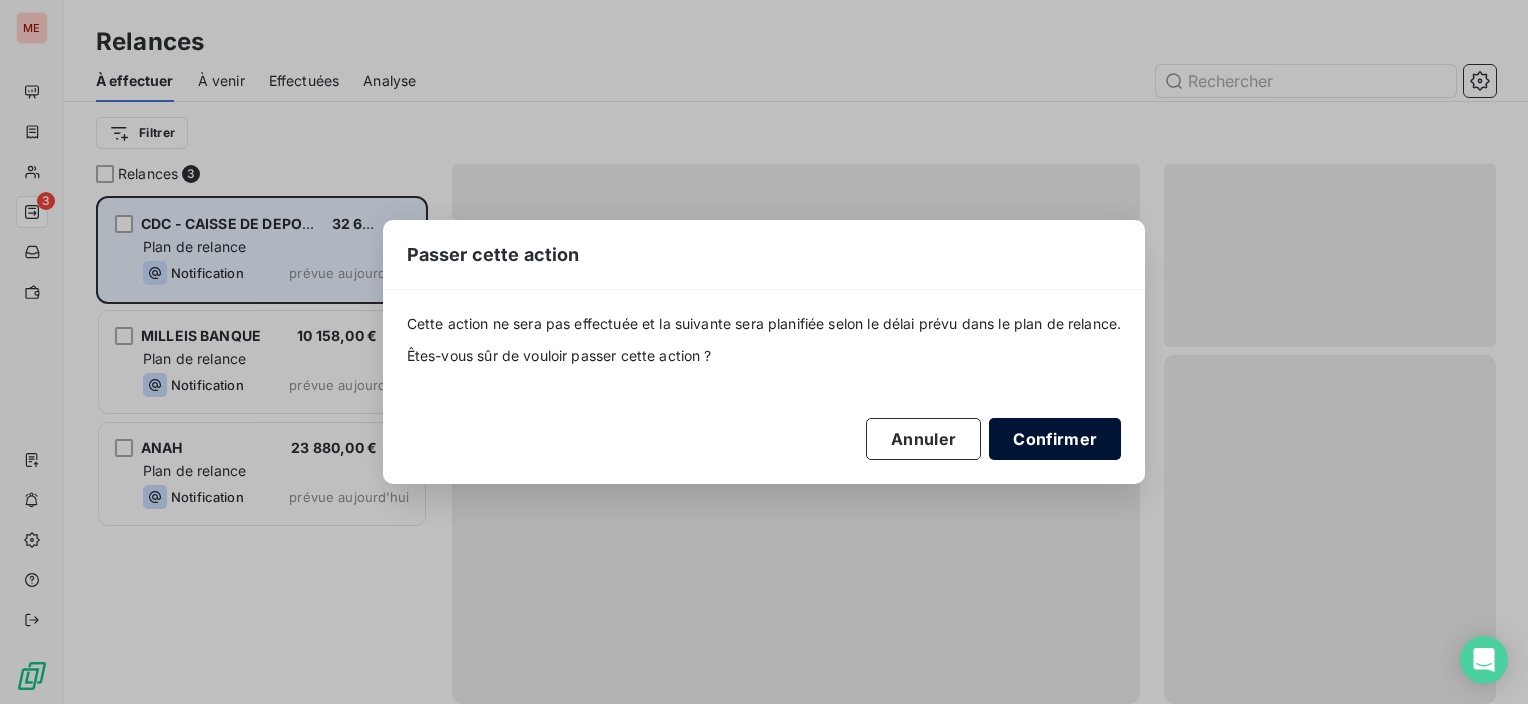 click on "Confirmer" at bounding box center (1055, 439) 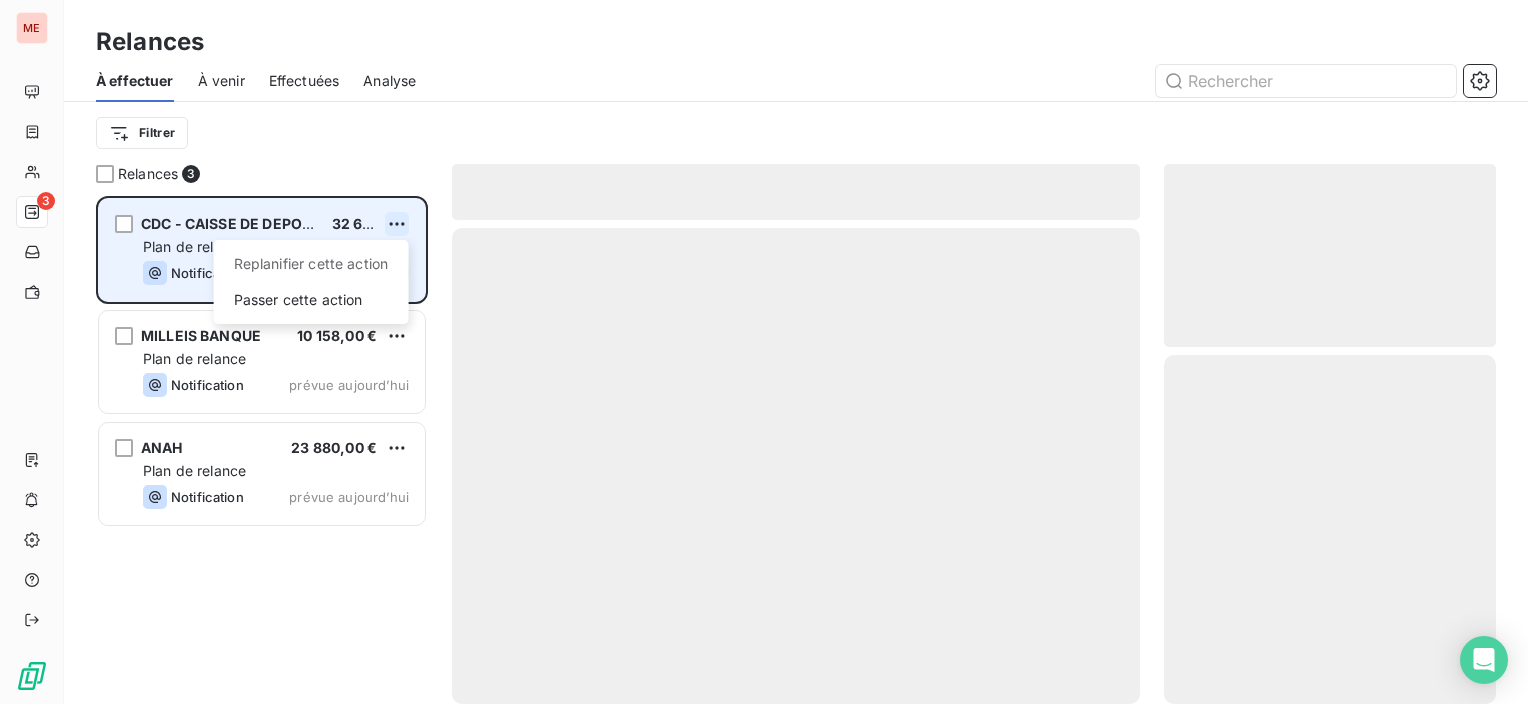 click on "ME 3 Relances À effectuer À venir Effectuées Analyse Filtrer Relances 3 CDC - CAISSE DE DEPOT ET DE CONSIGNATION 32 694,00 € Replanifier cette action Passer cette action Plan de relance Notification prévue aujourd’hui MILLEIS BANQUE 10 158,00 € Plan de relance Notification prévue aujourd’hui ANAH 23 880,00 € Plan de relance Notification prévue aujourd’hui" at bounding box center (764, 352) 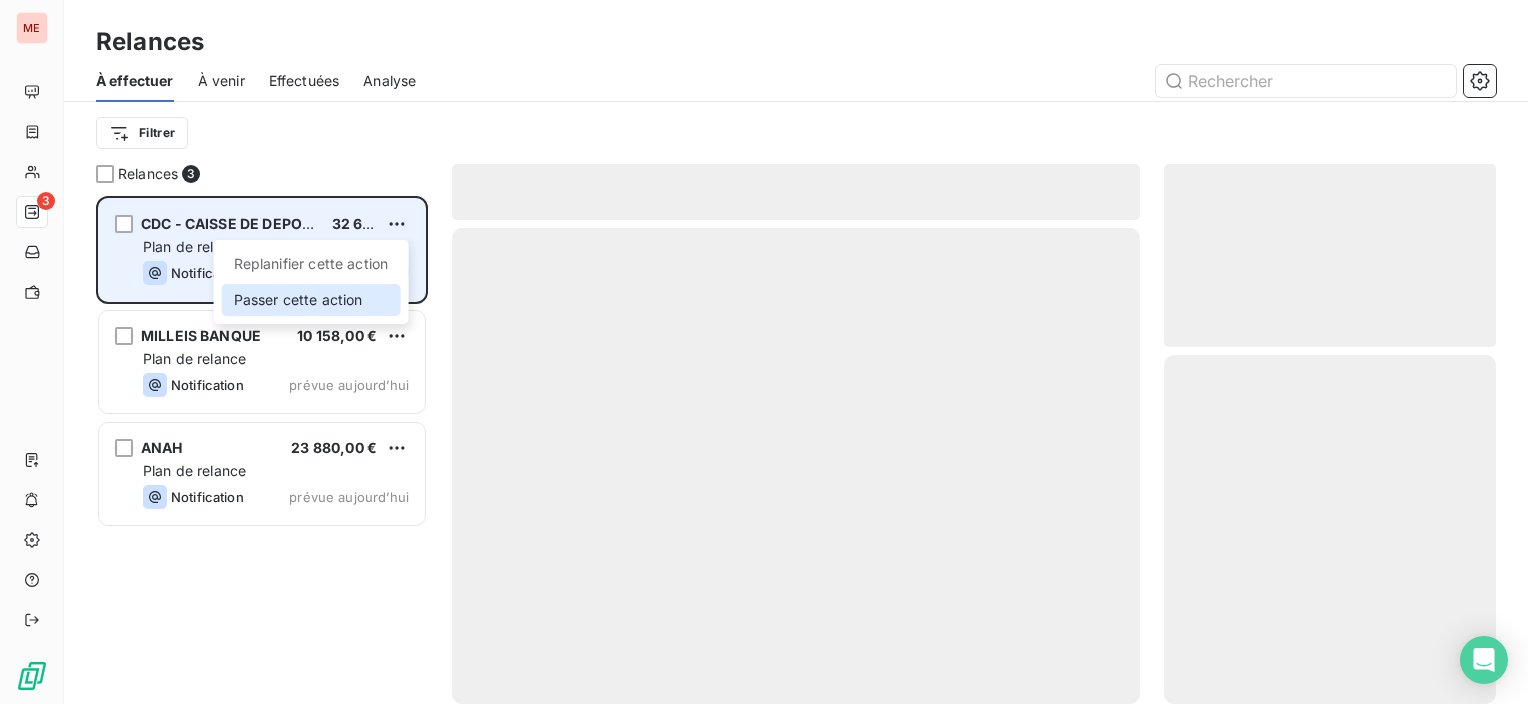 click on "Passer cette action" at bounding box center (311, 300) 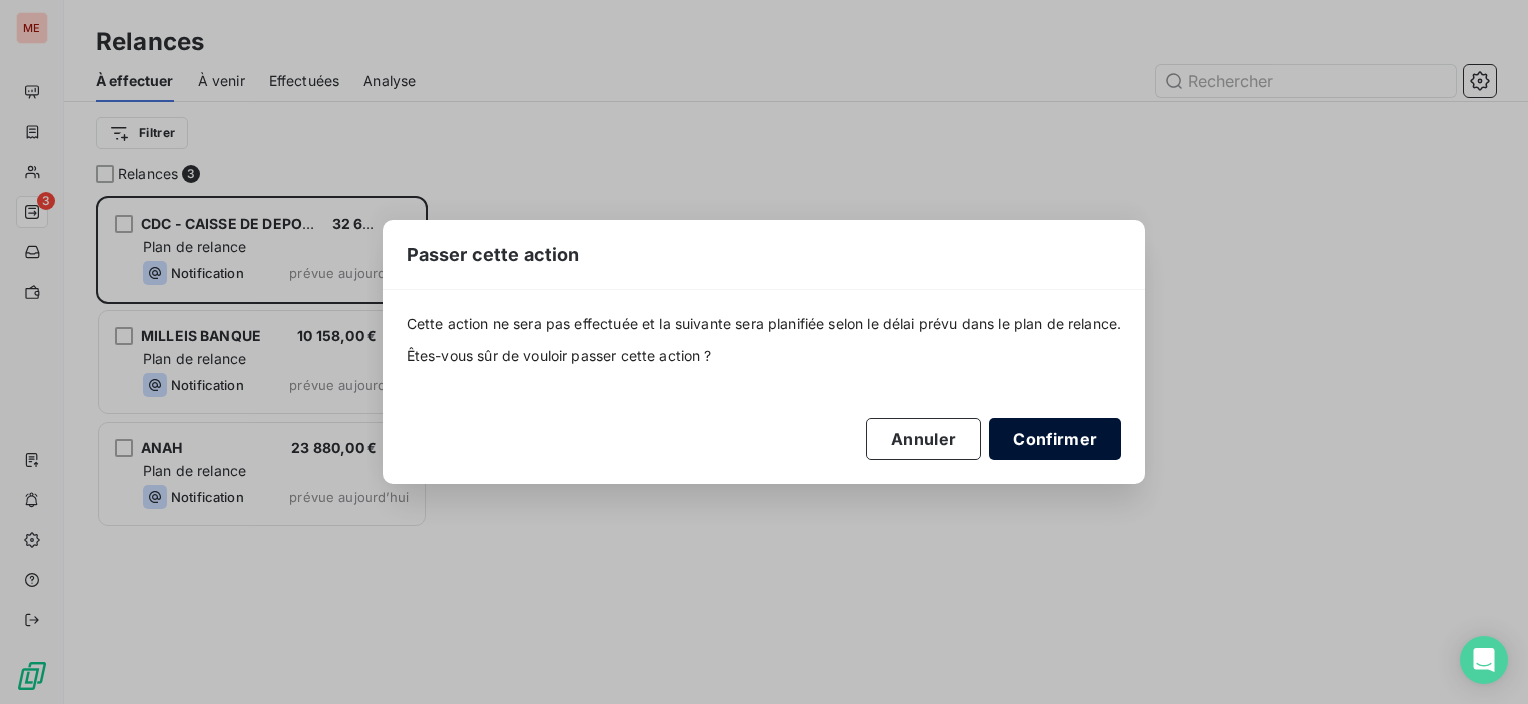 click on "Confirmer" at bounding box center (1055, 439) 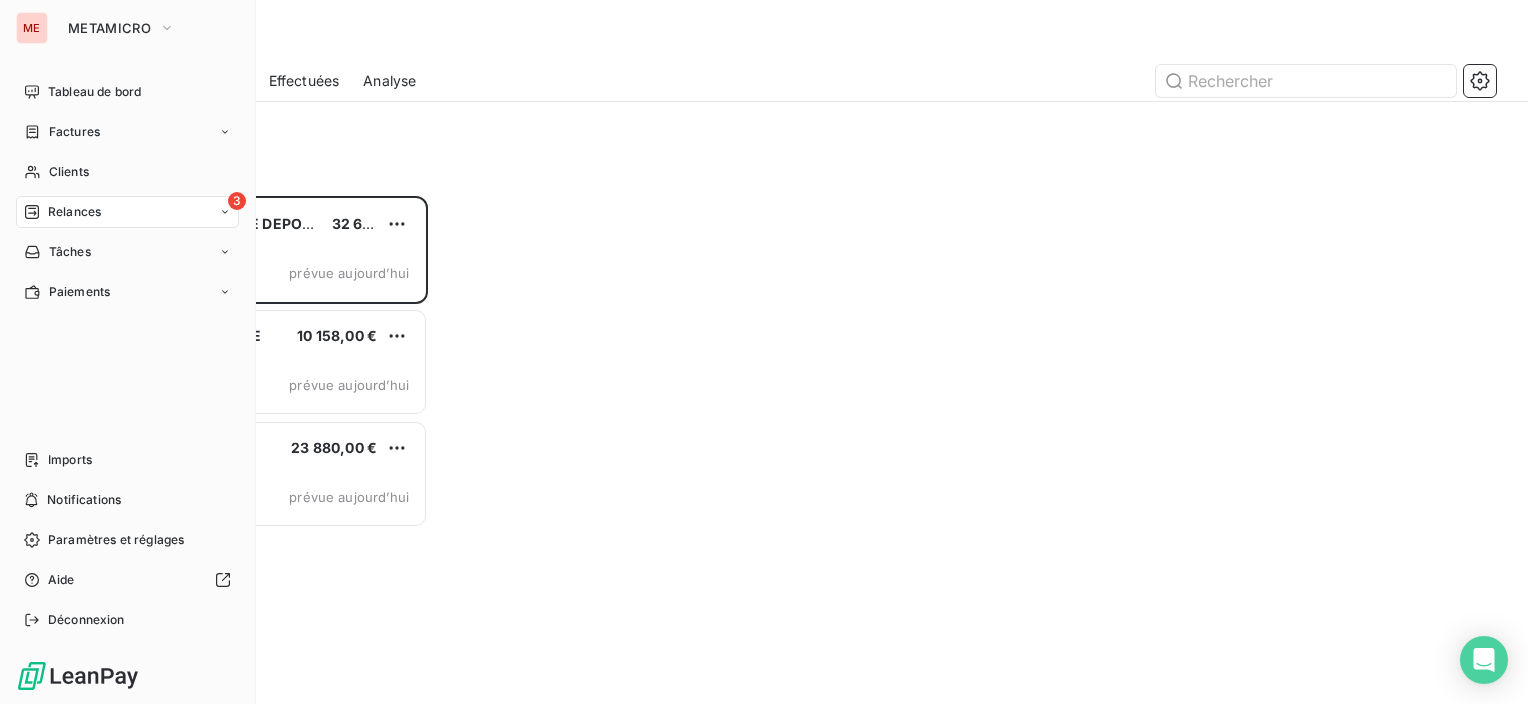 click on "Relances" at bounding box center [74, 212] 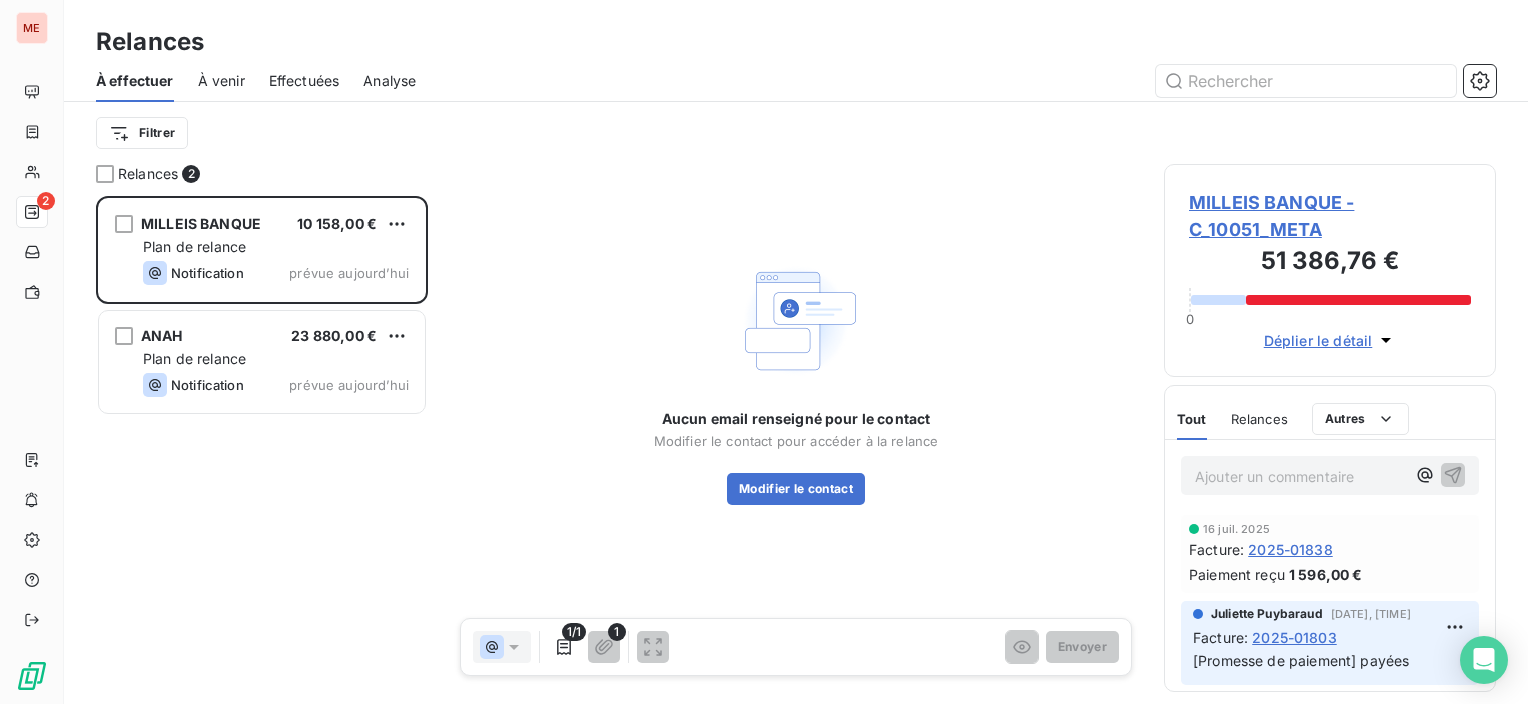 click on "MILLEIS BANQUE - C_10051_META 51 386,76 € 0 Déplier le détail" at bounding box center (1330, 270) 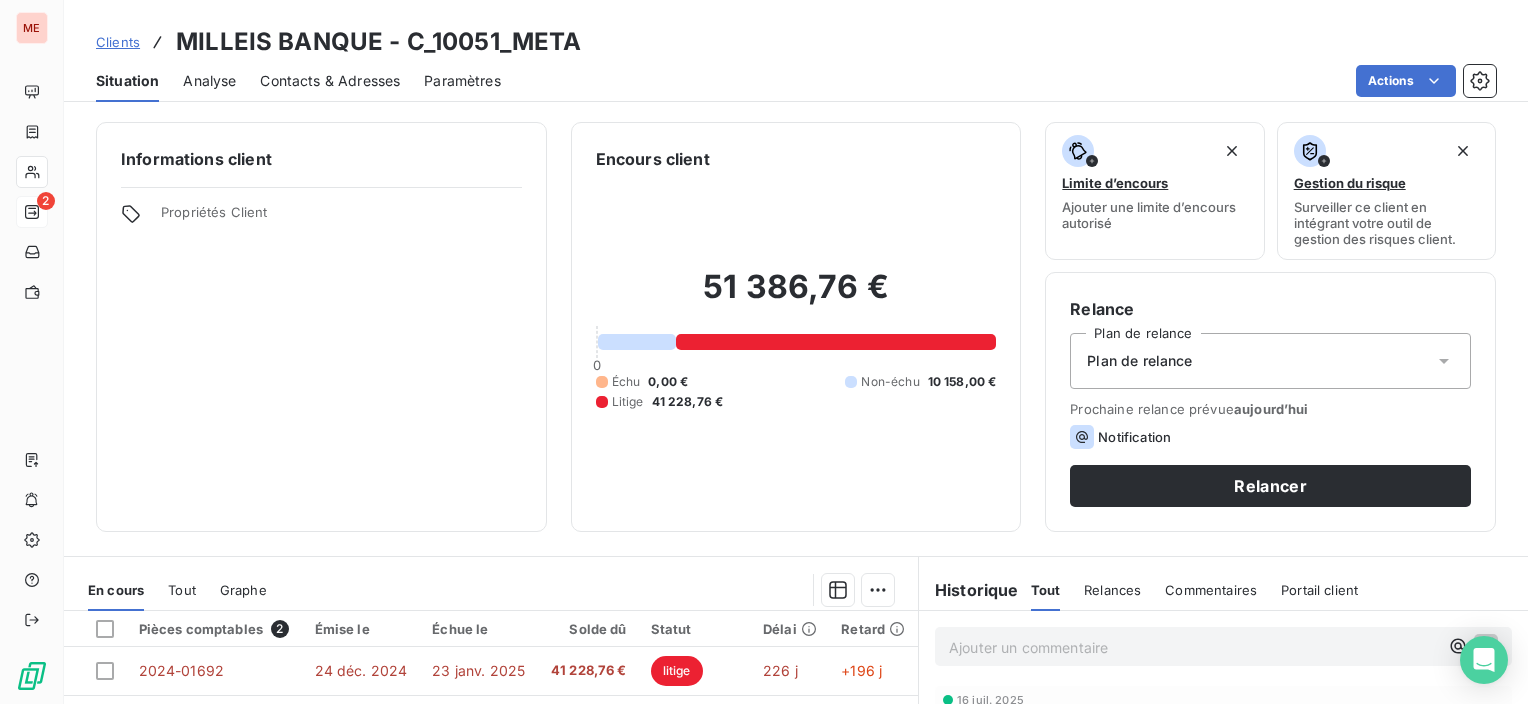 click on "Contacts & Adresses" at bounding box center [330, 81] 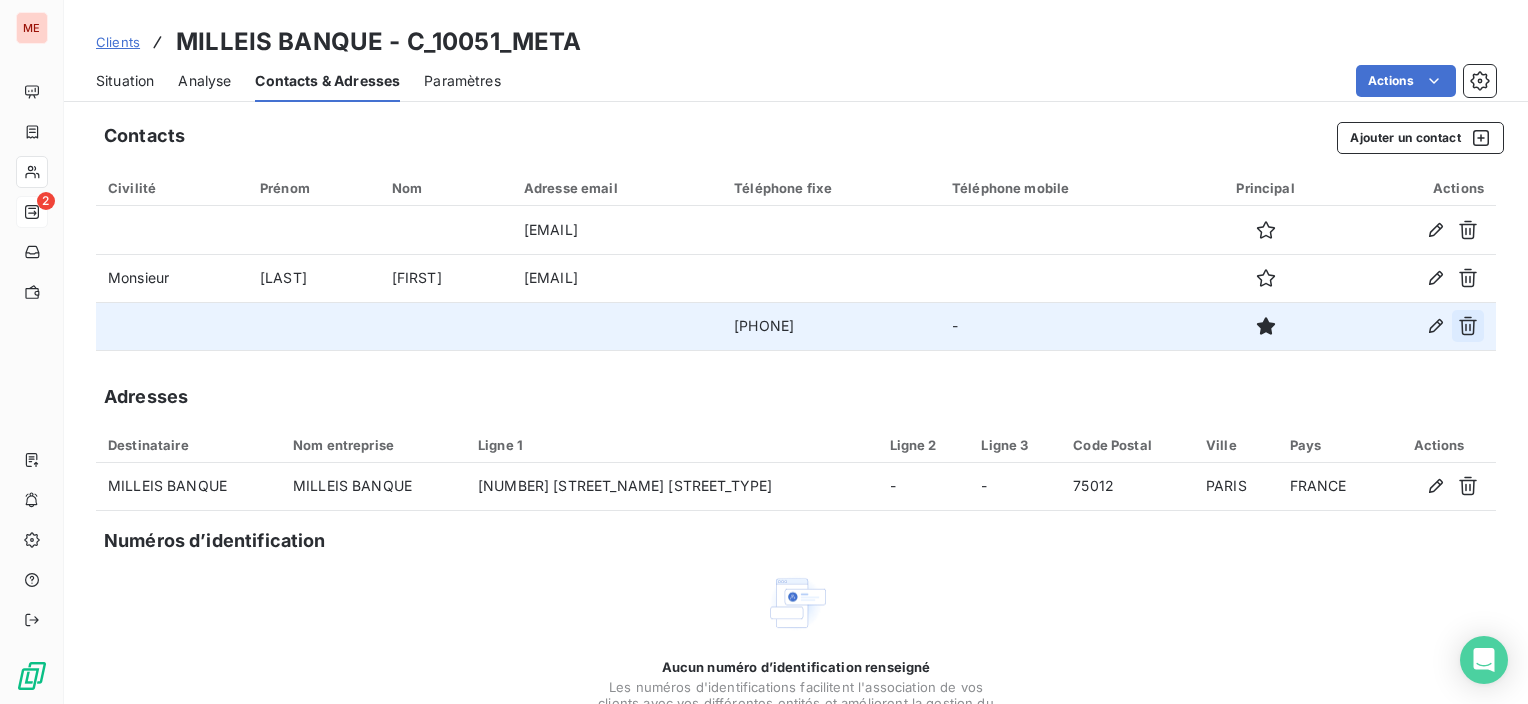 click 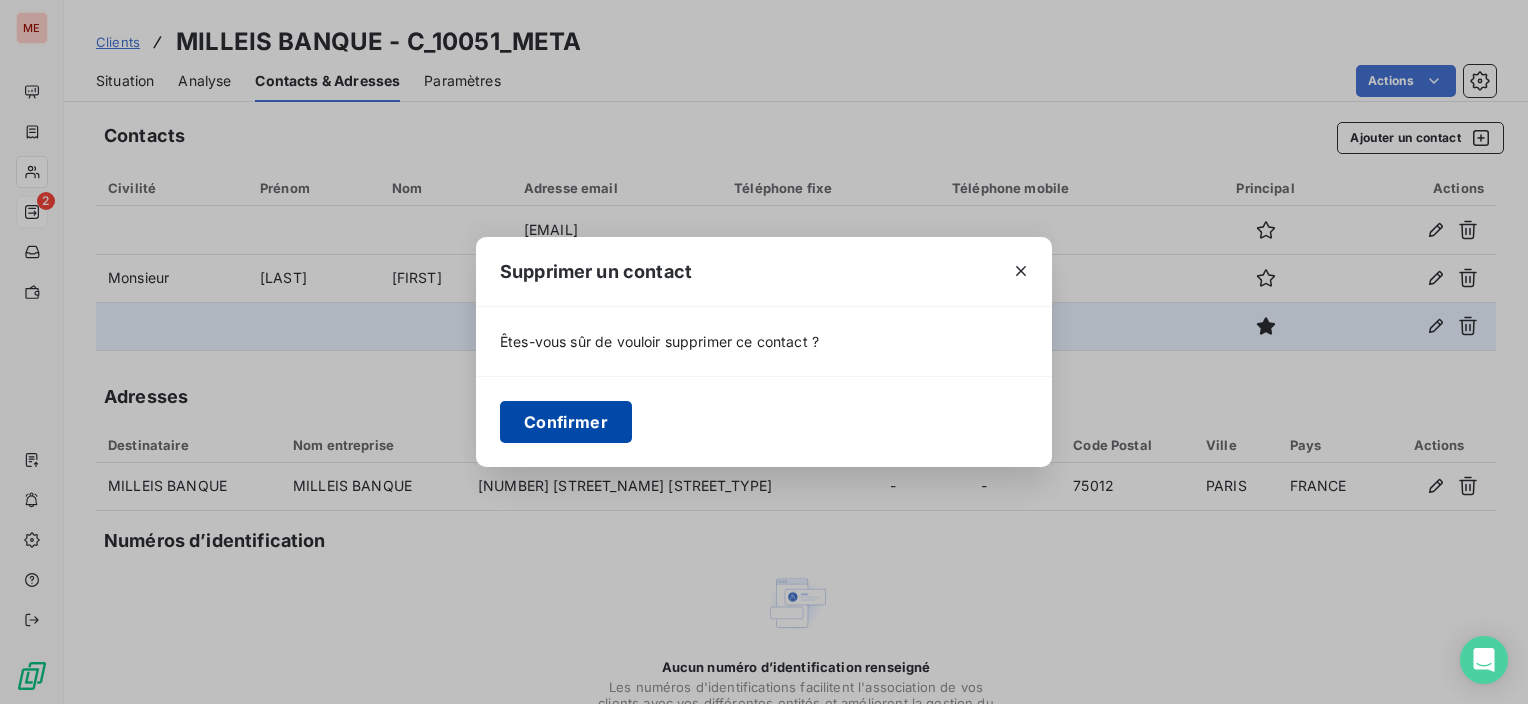click on "Confirmer" at bounding box center [566, 422] 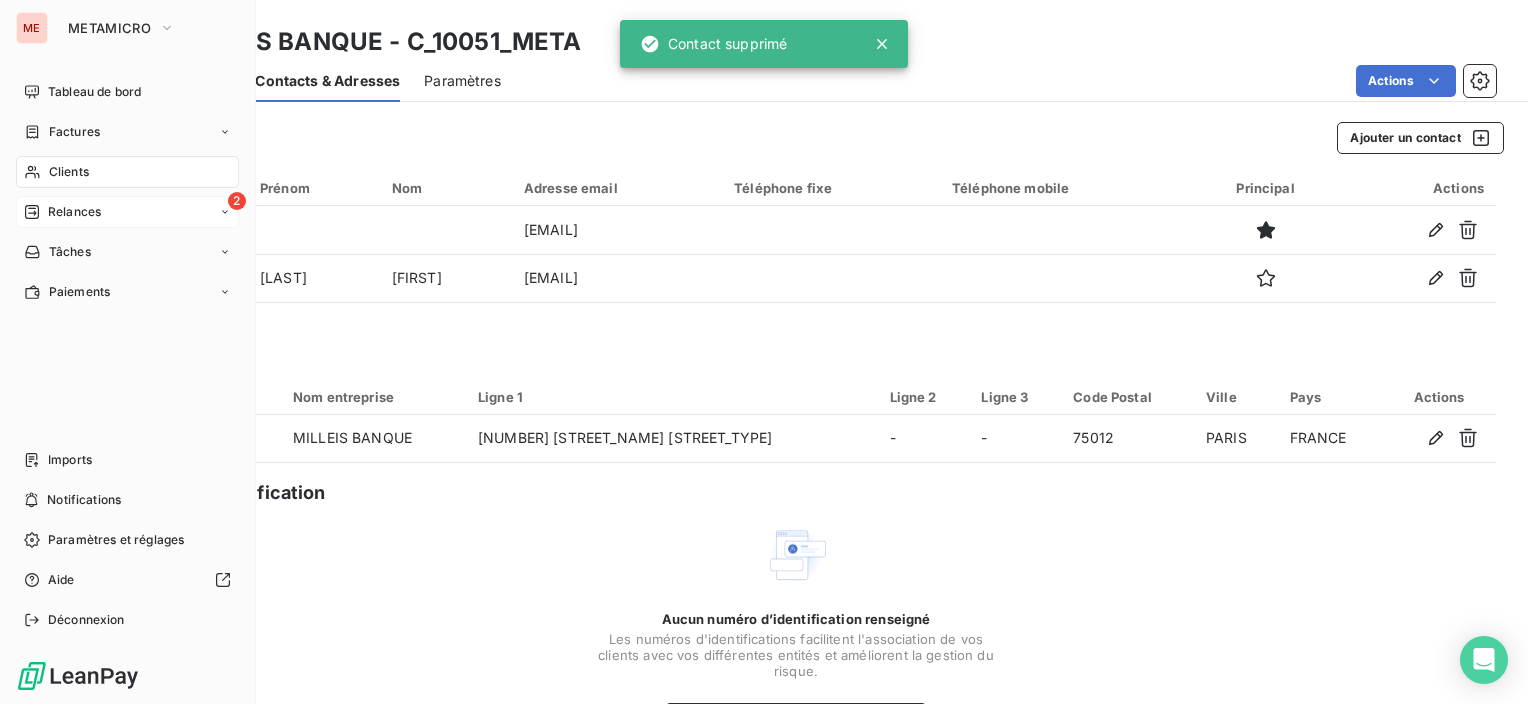 click on "Relances" at bounding box center [74, 212] 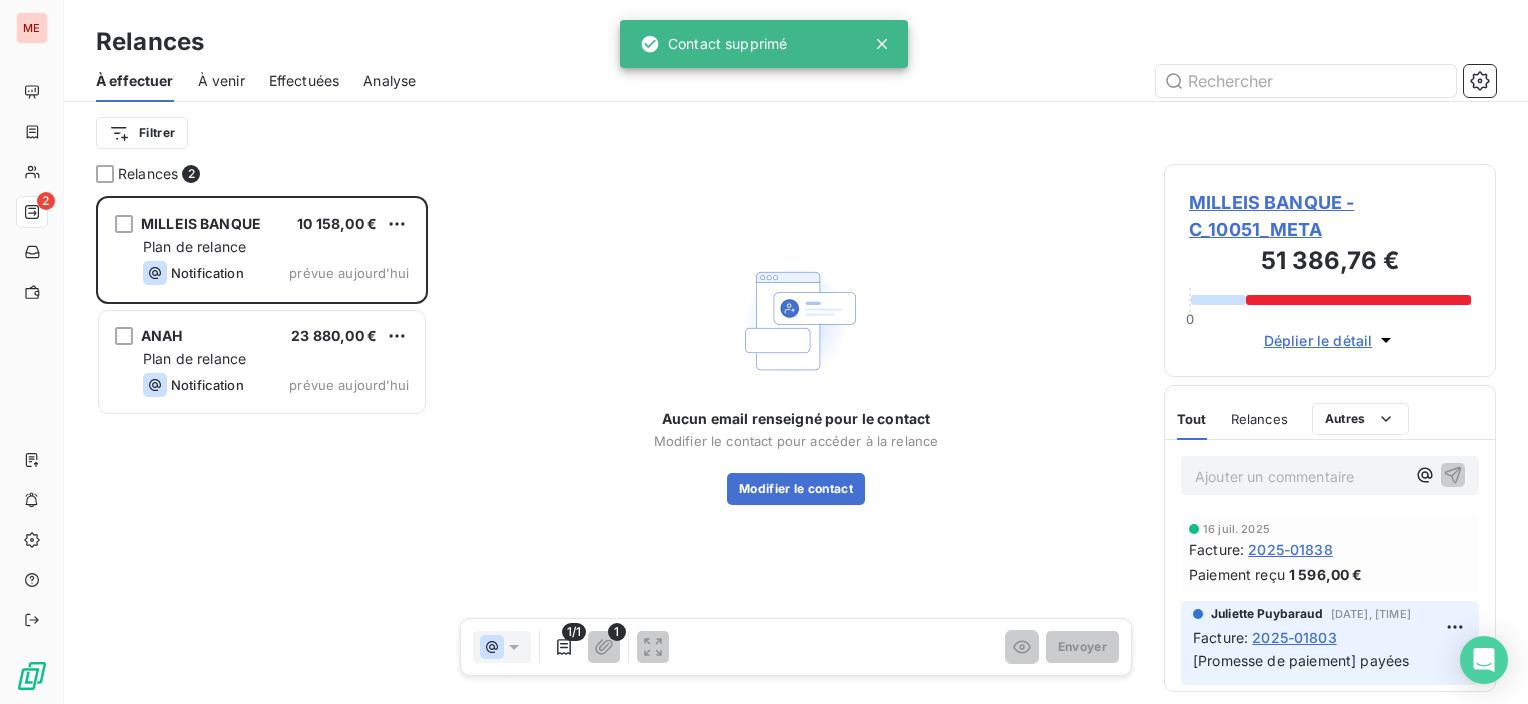 scroll, scrollTop: 16, scrollLeft: 16, axis: both 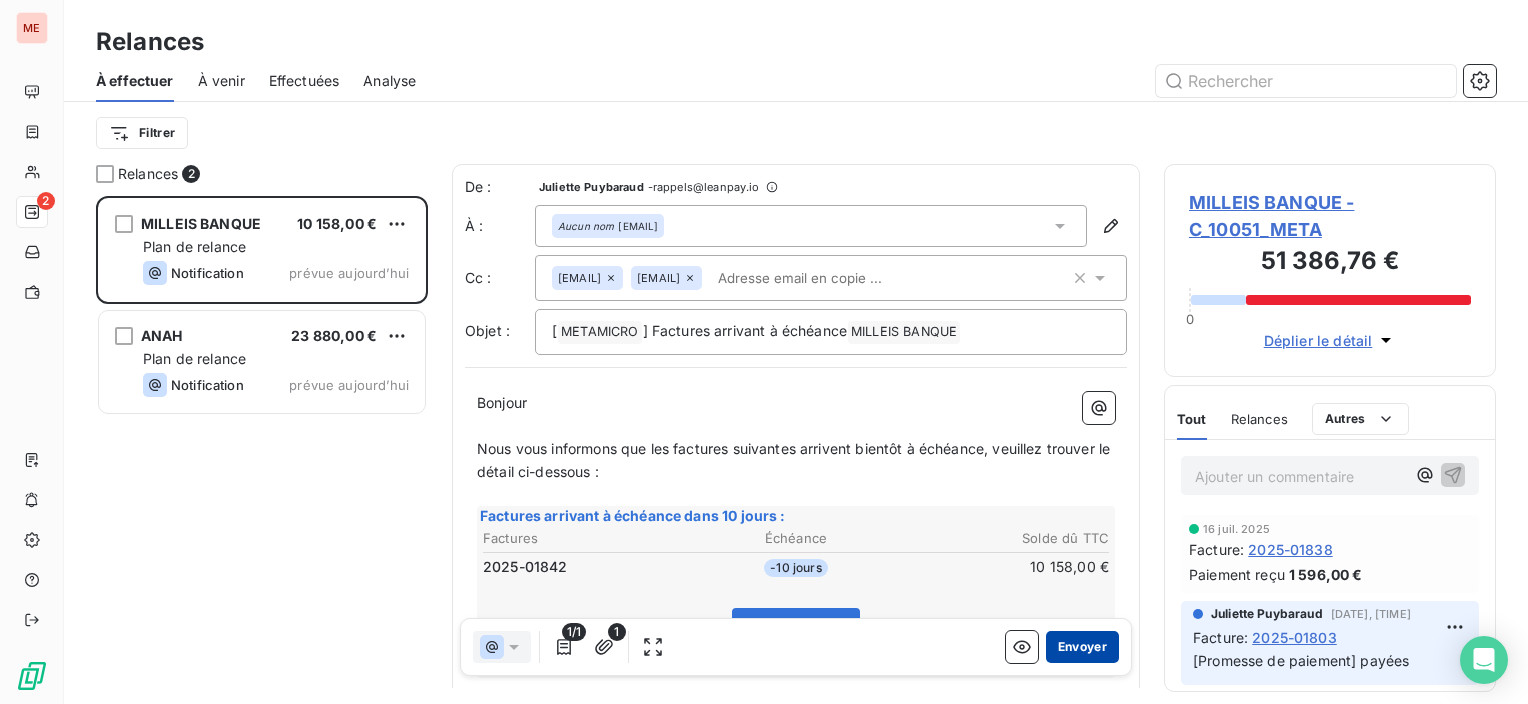 click on "Envoyer" at bounding box center [1082, 647] 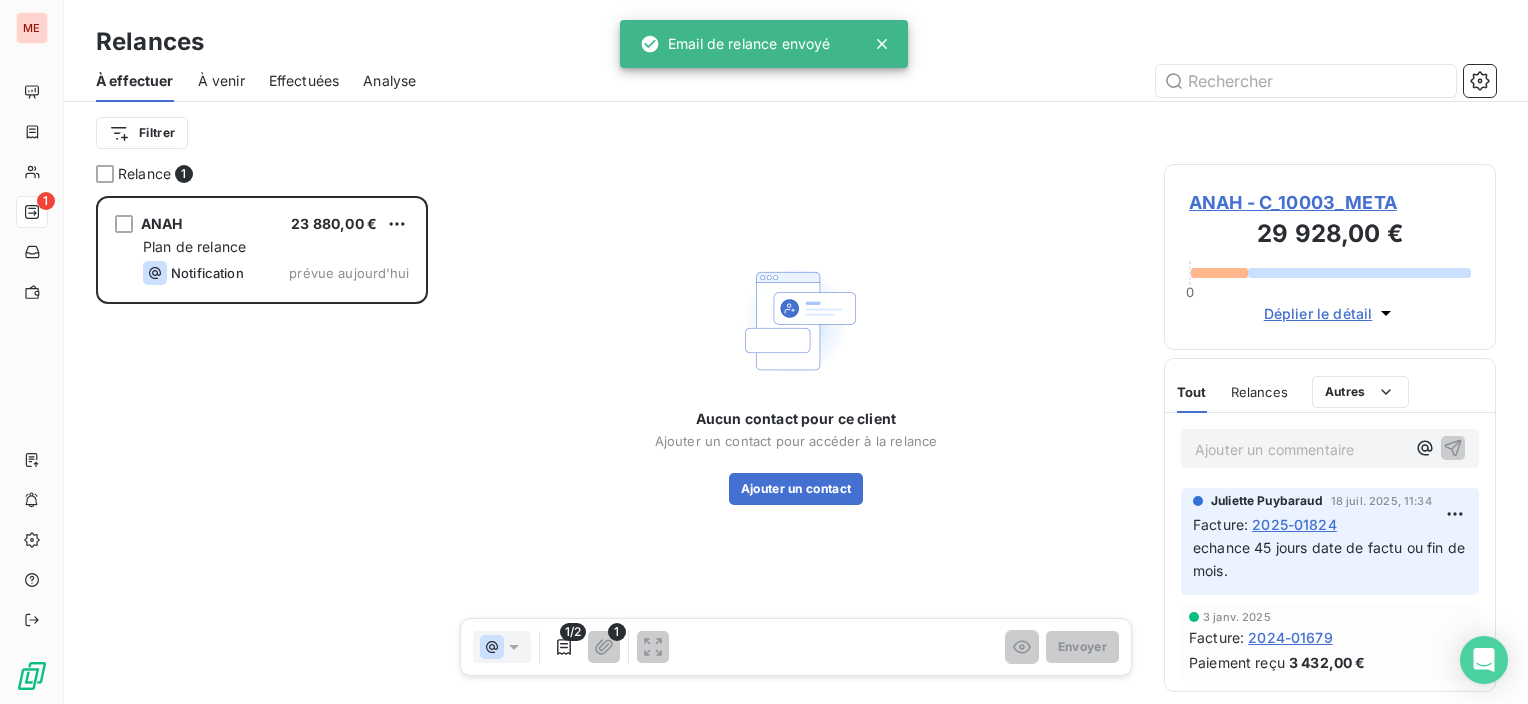 click on "ANAH - C_10003_META" at bounding box center [1330, 202] 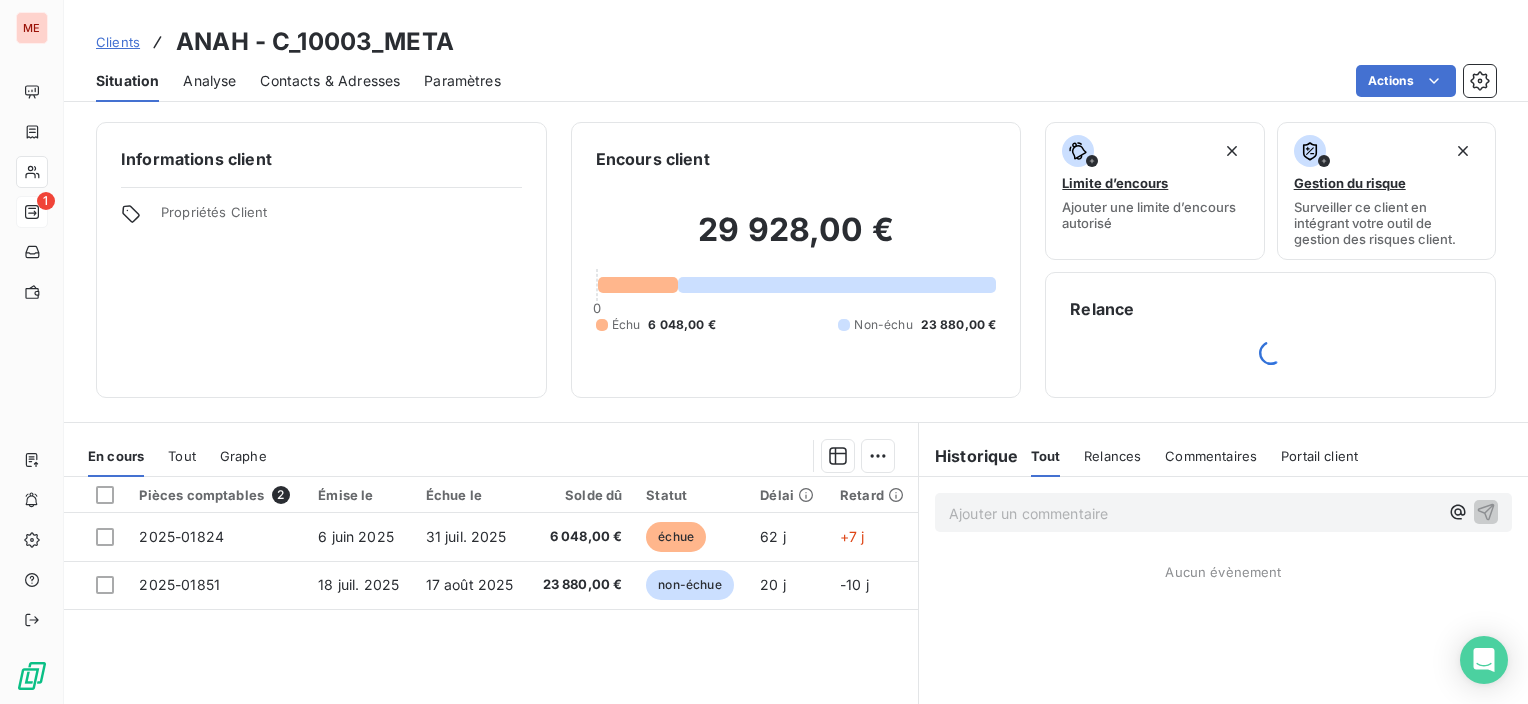 click on "Contacts & Adresses" at bounding box center [330, 81] 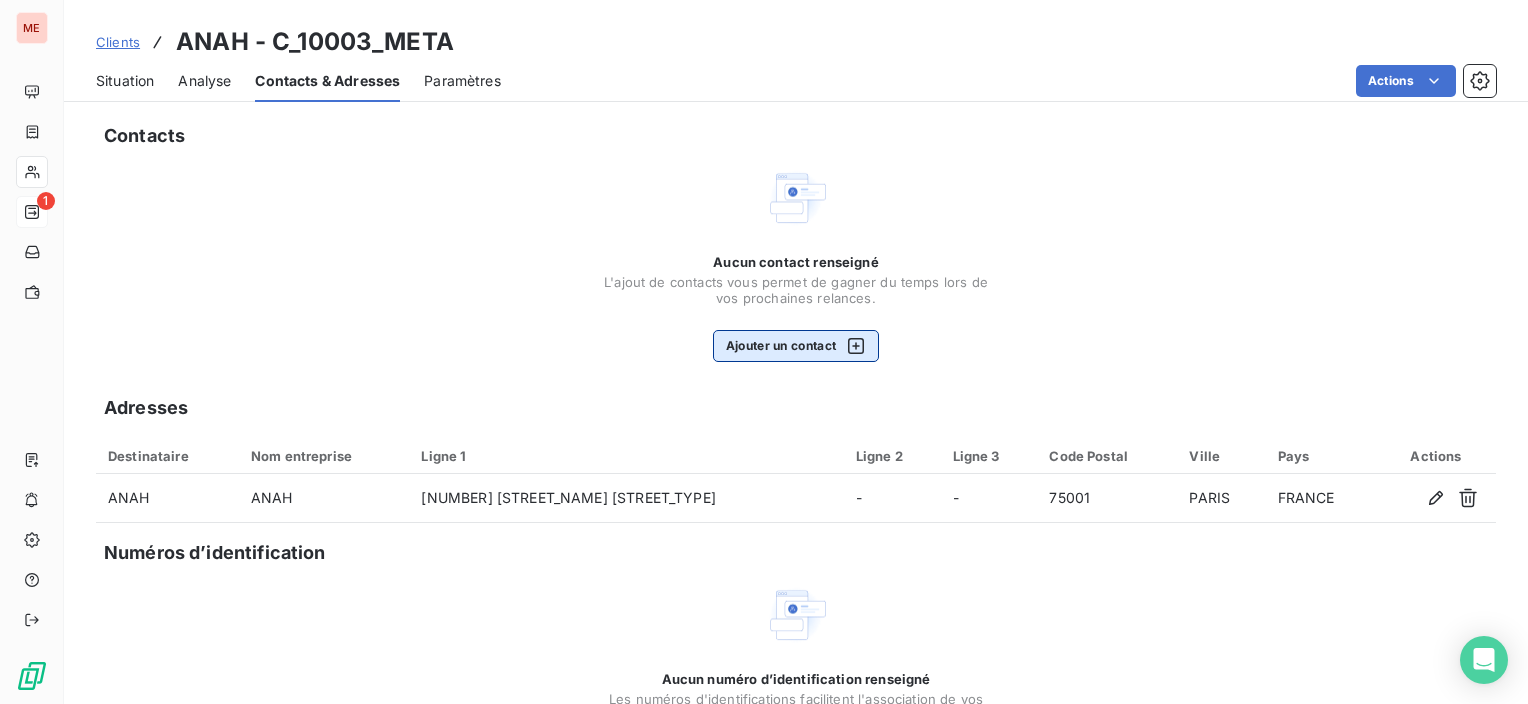 click on "Ajouter un contact" at bounding box center [796, 346] 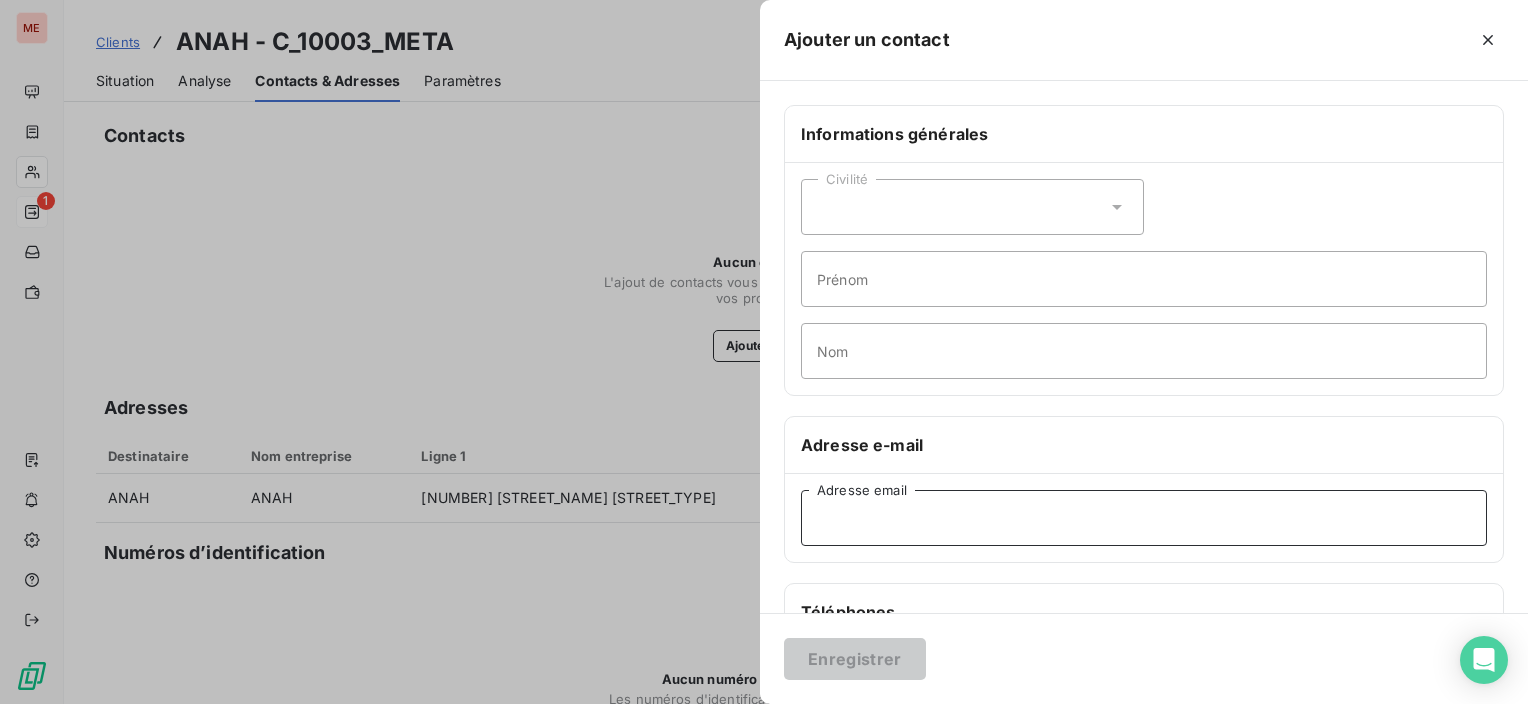 click on "Adresse email" at bounding box center [1144, 518] 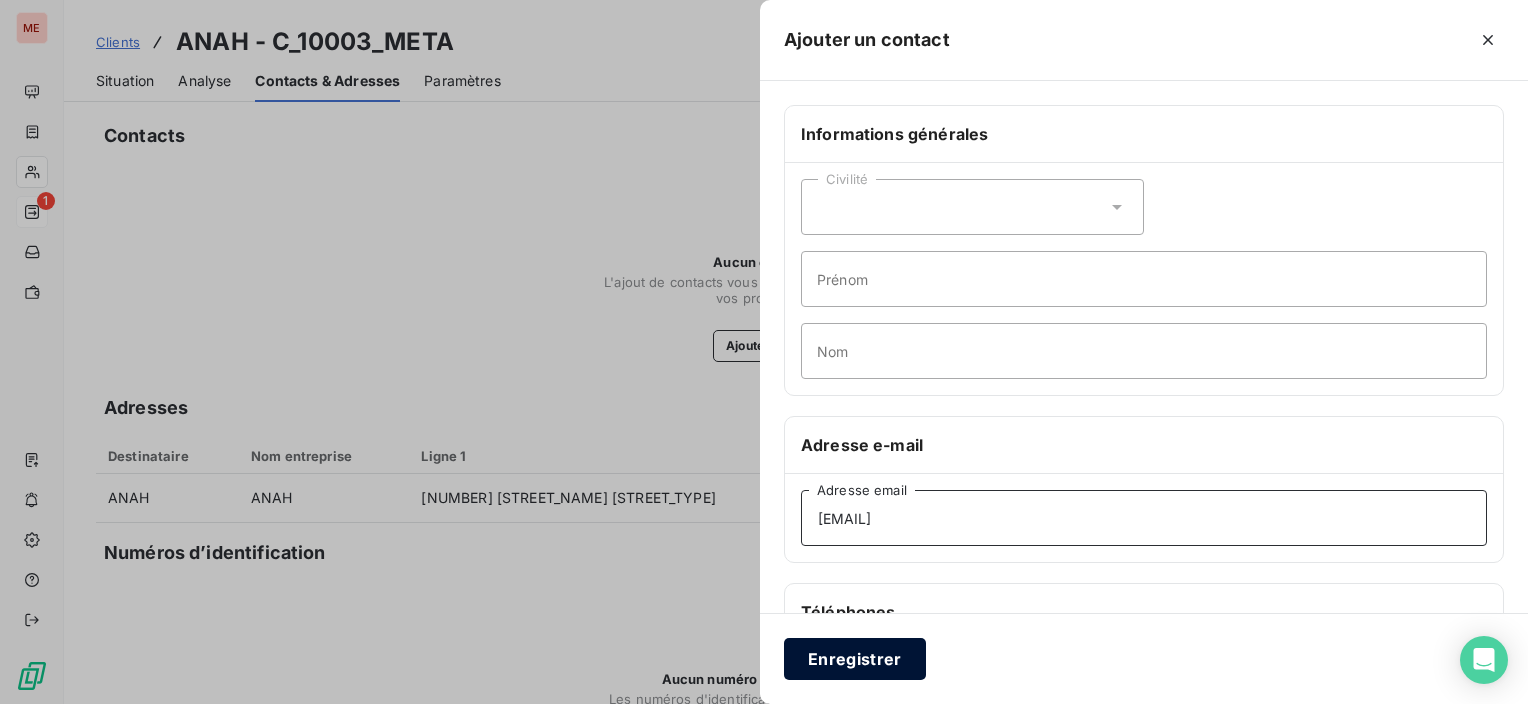 type on "lamine.lo@anah.gouv.fr" 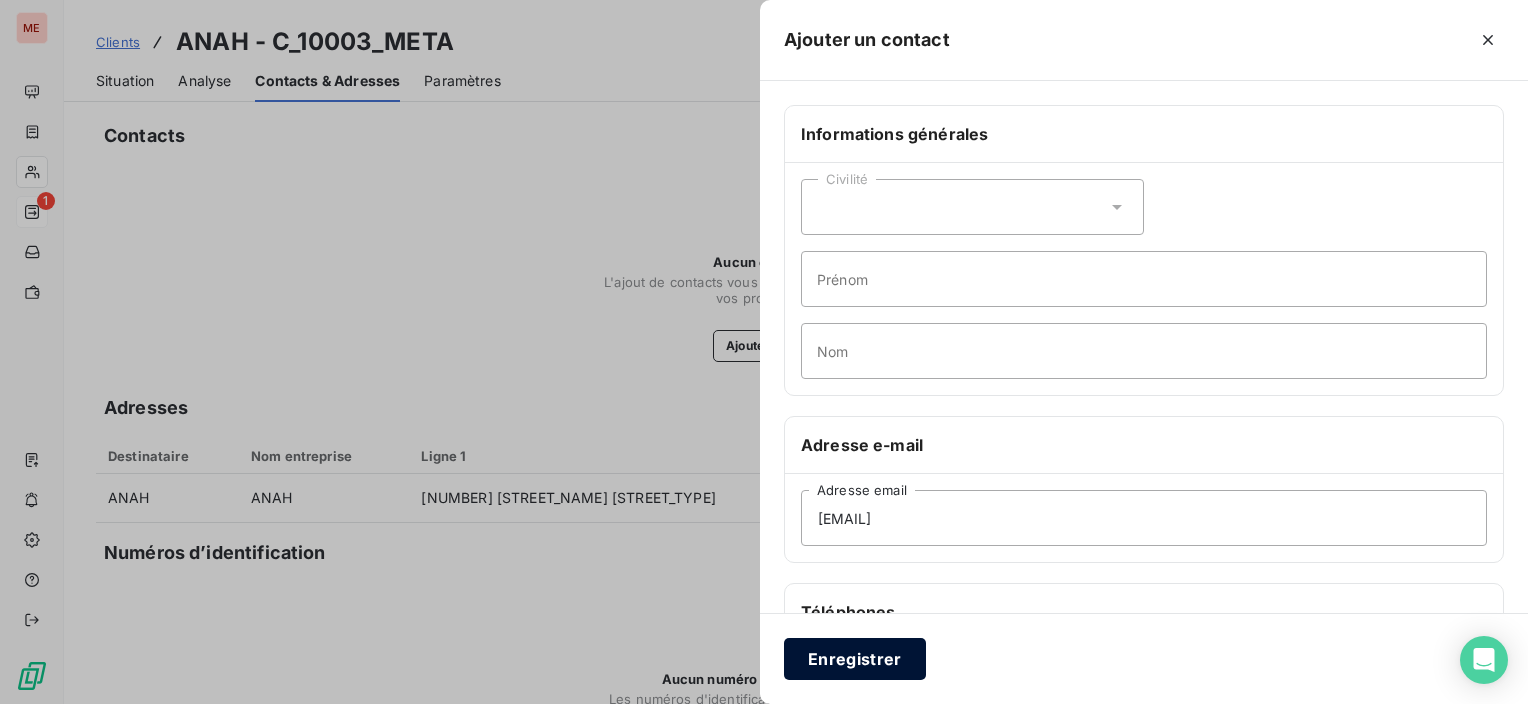 click on "Enregistrer" at bounding box center (855, 659) 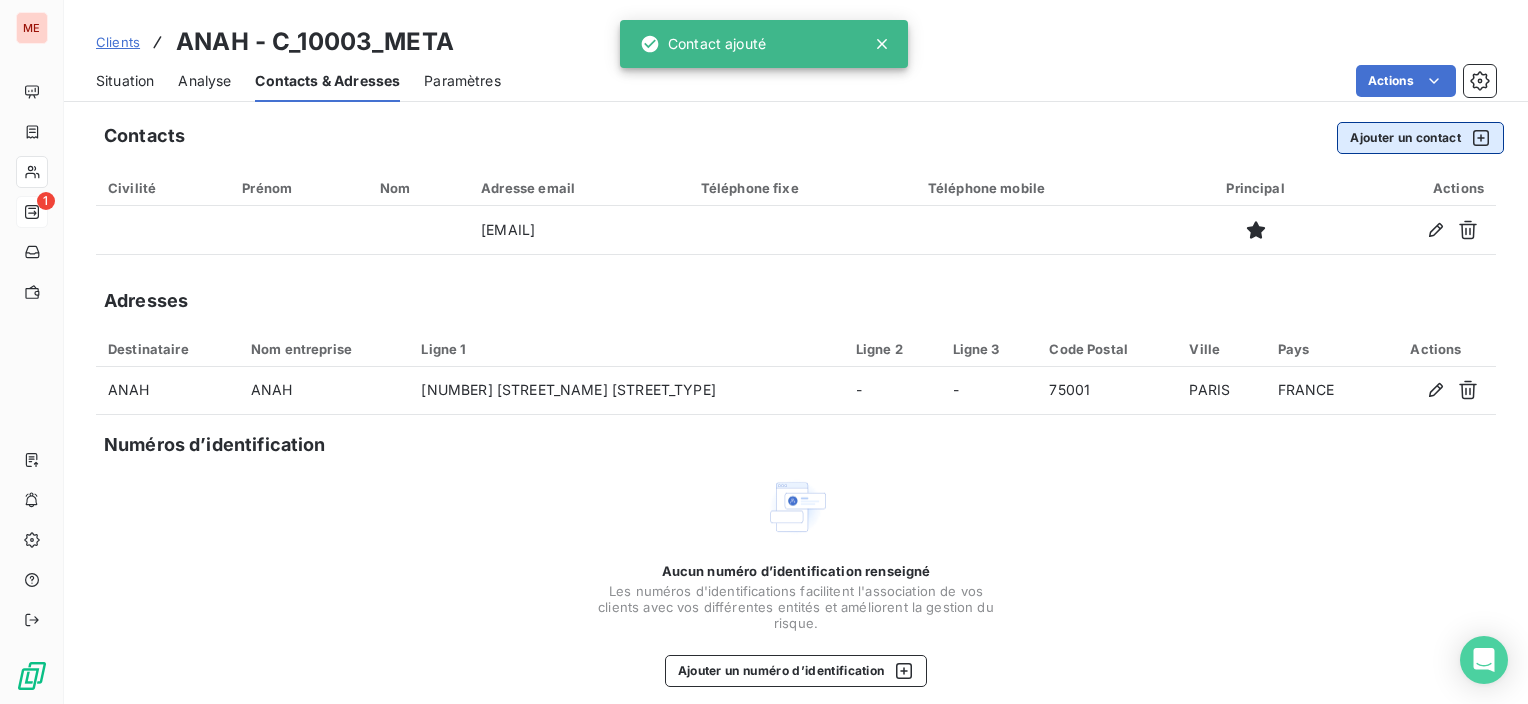 click on "Ajouter un contact" at bounding box center (1420, 138) 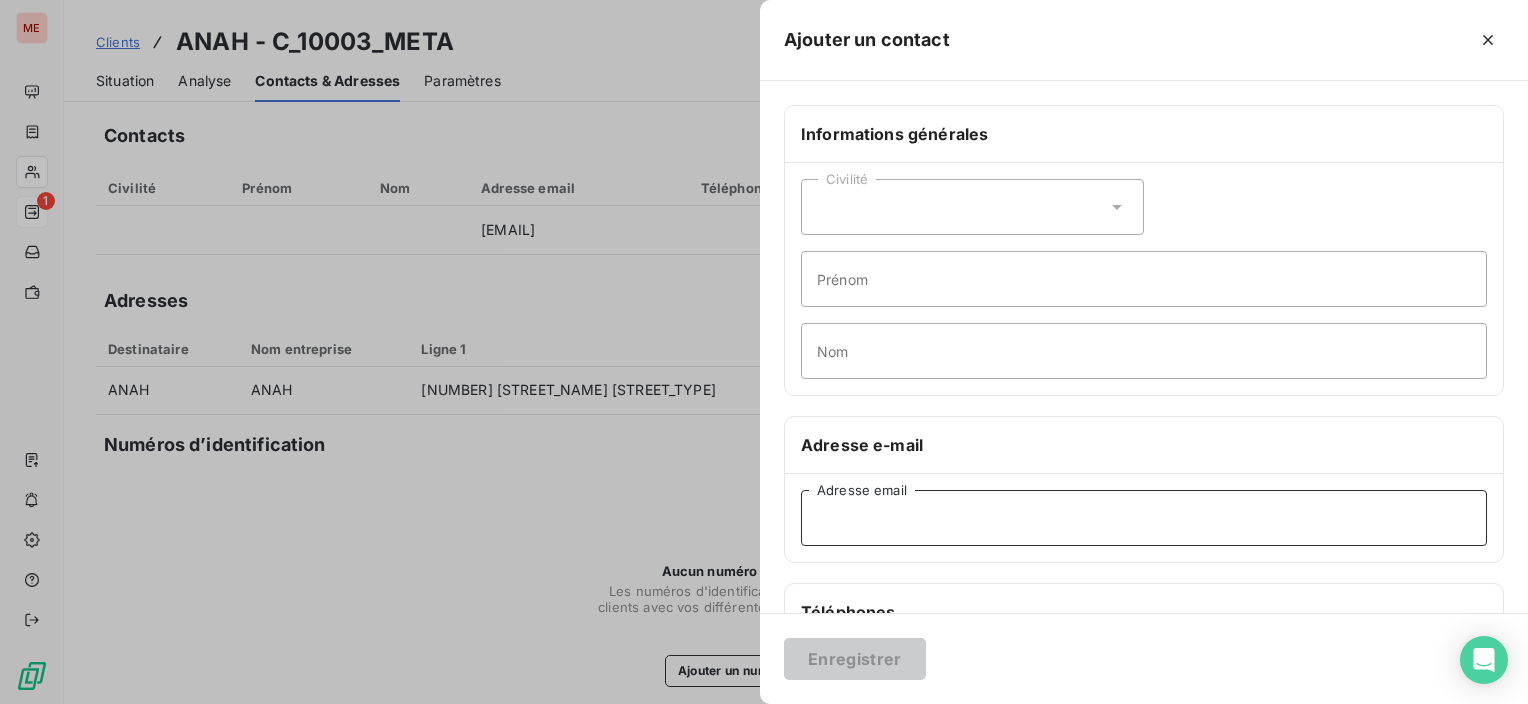 click on "Adresse email" at bounding box center [1144, 518] 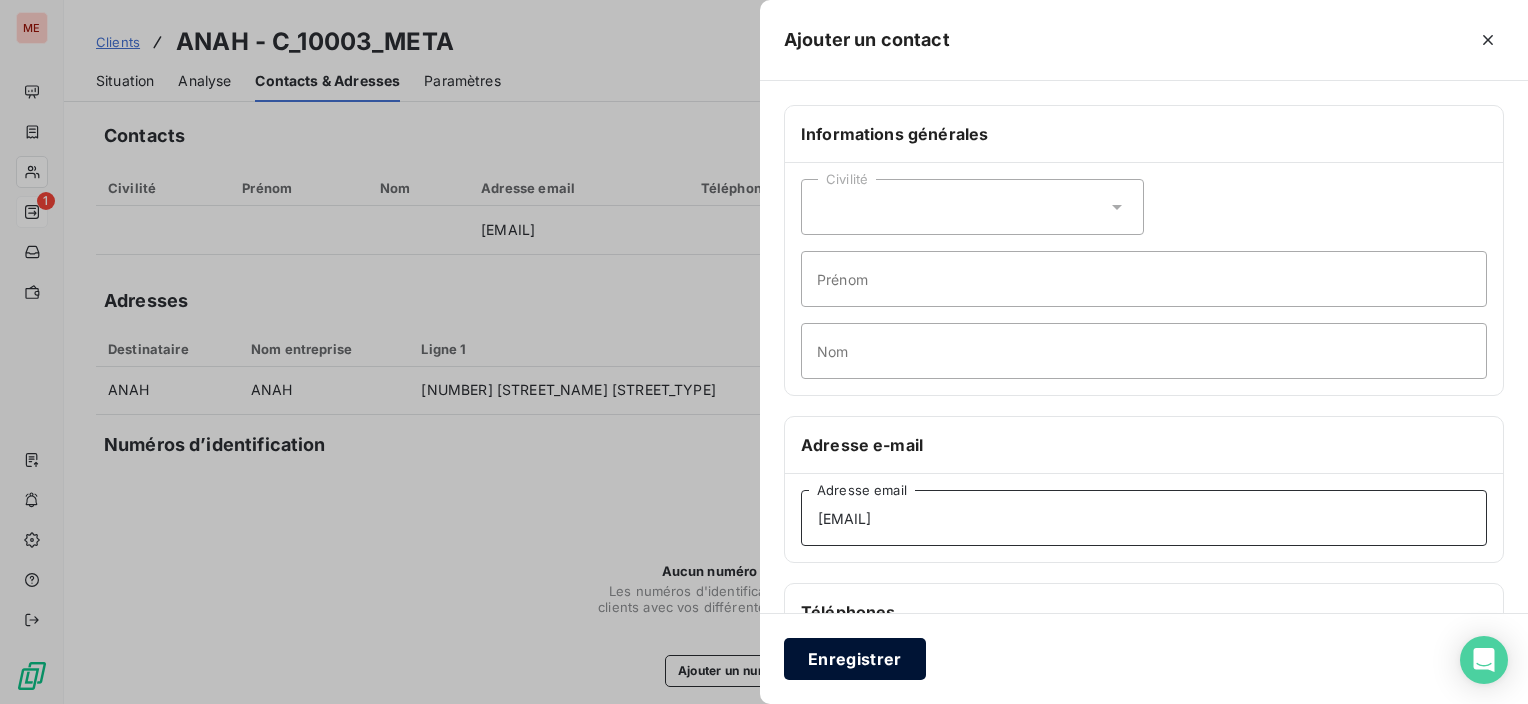 type on "sandra.jabiol@anah.gouv.fr" 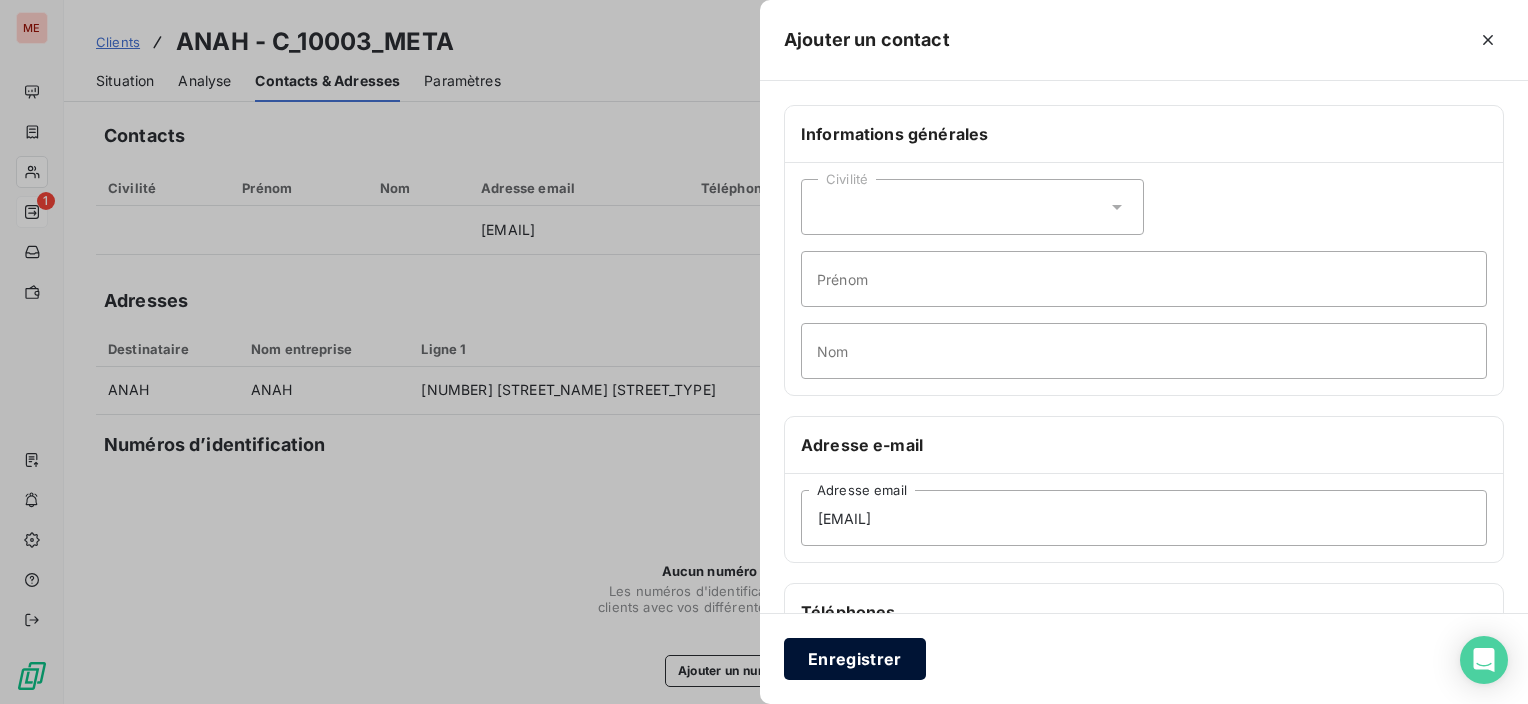 click on "Enregistrer" at bounding box center (855, 659) 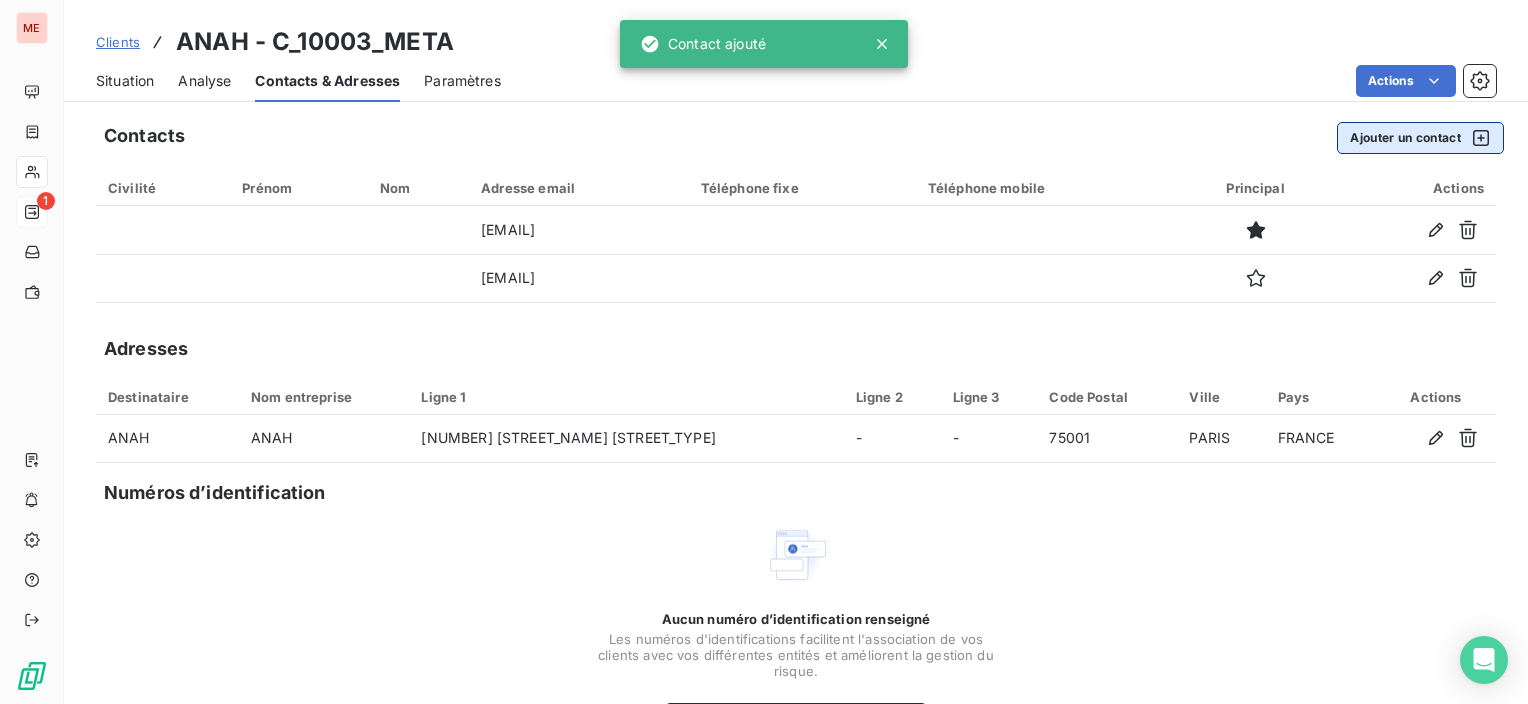 click on "Ajouter un contact" at bounding box center [1420, 138] 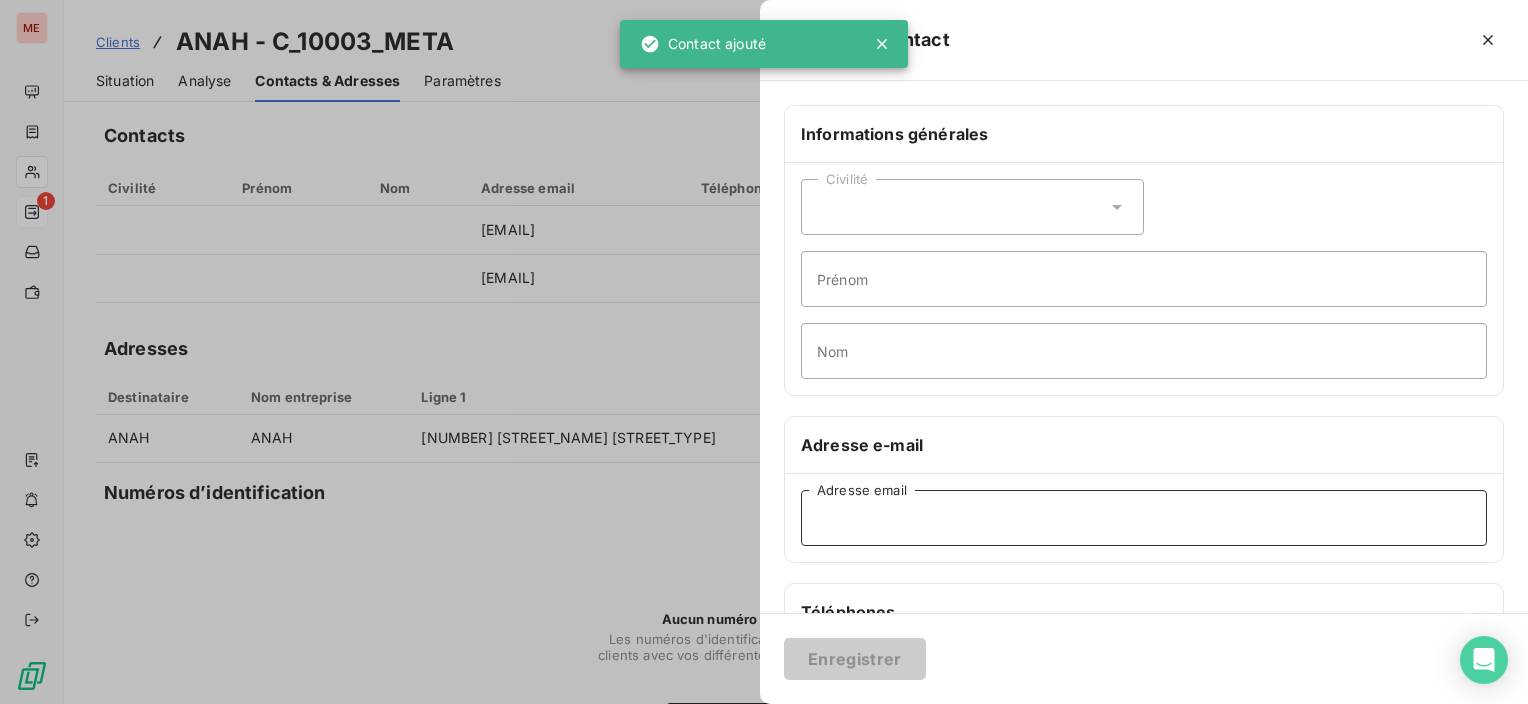 click on "Adresse email" at bounding box center [1144, 518] 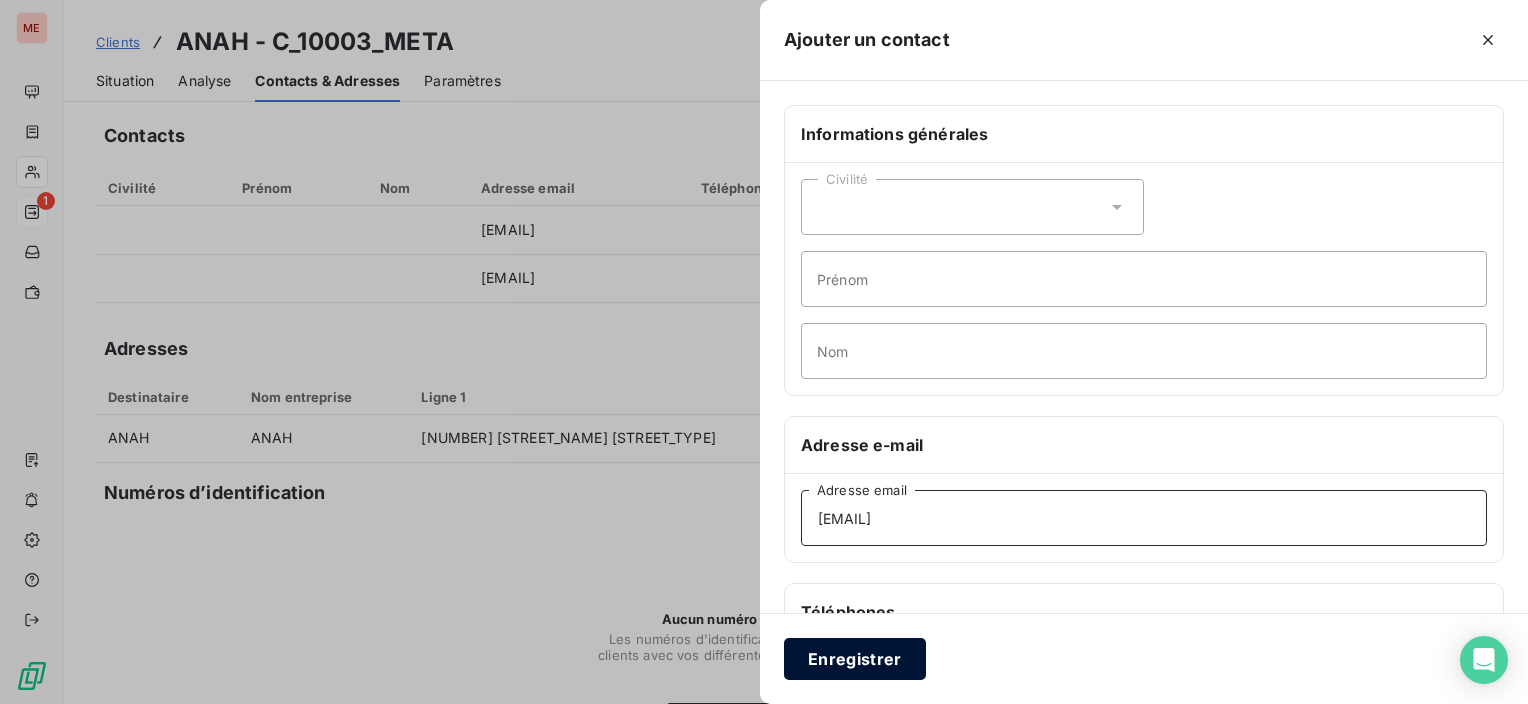 type on "maeva.baudic@anah.gouv.fr" 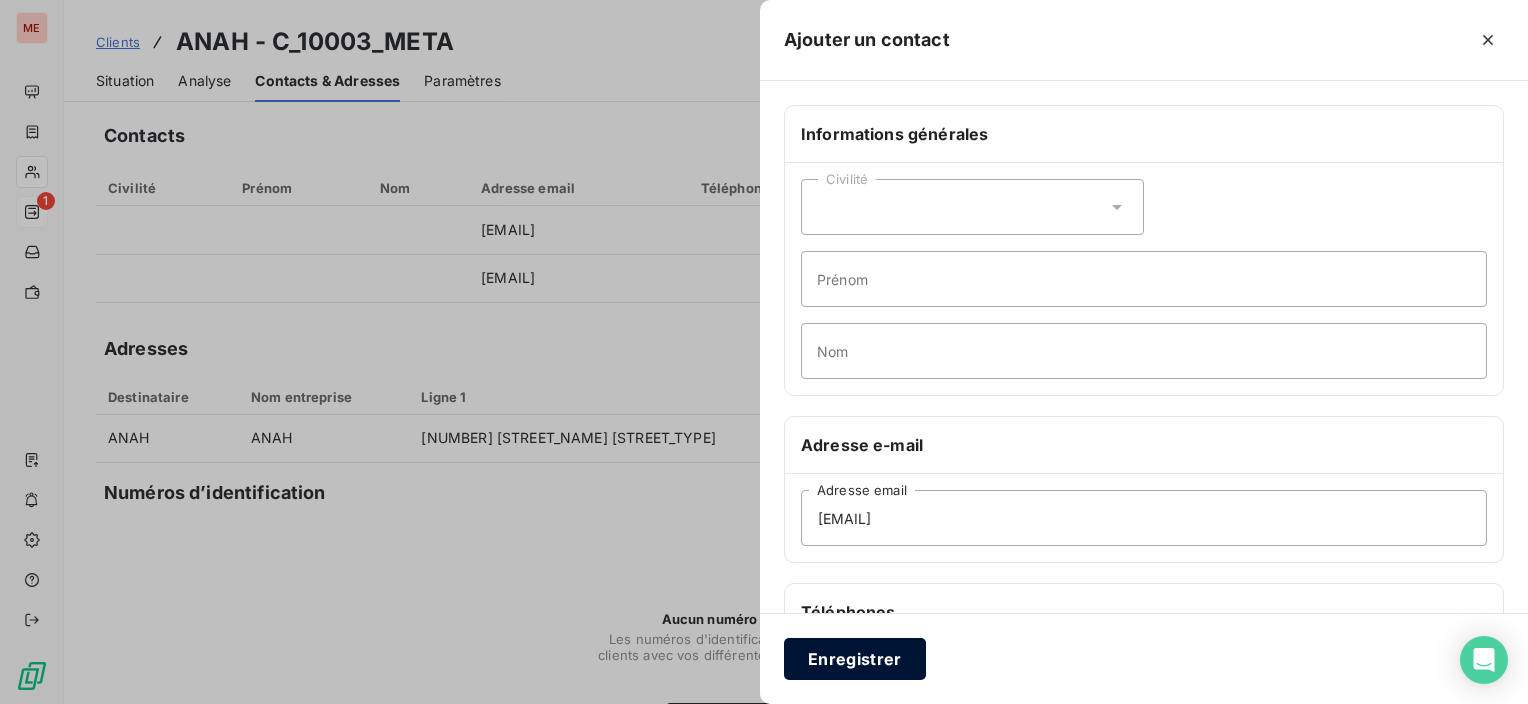 click on "Enregistrer" at bounding box center (855, 659) 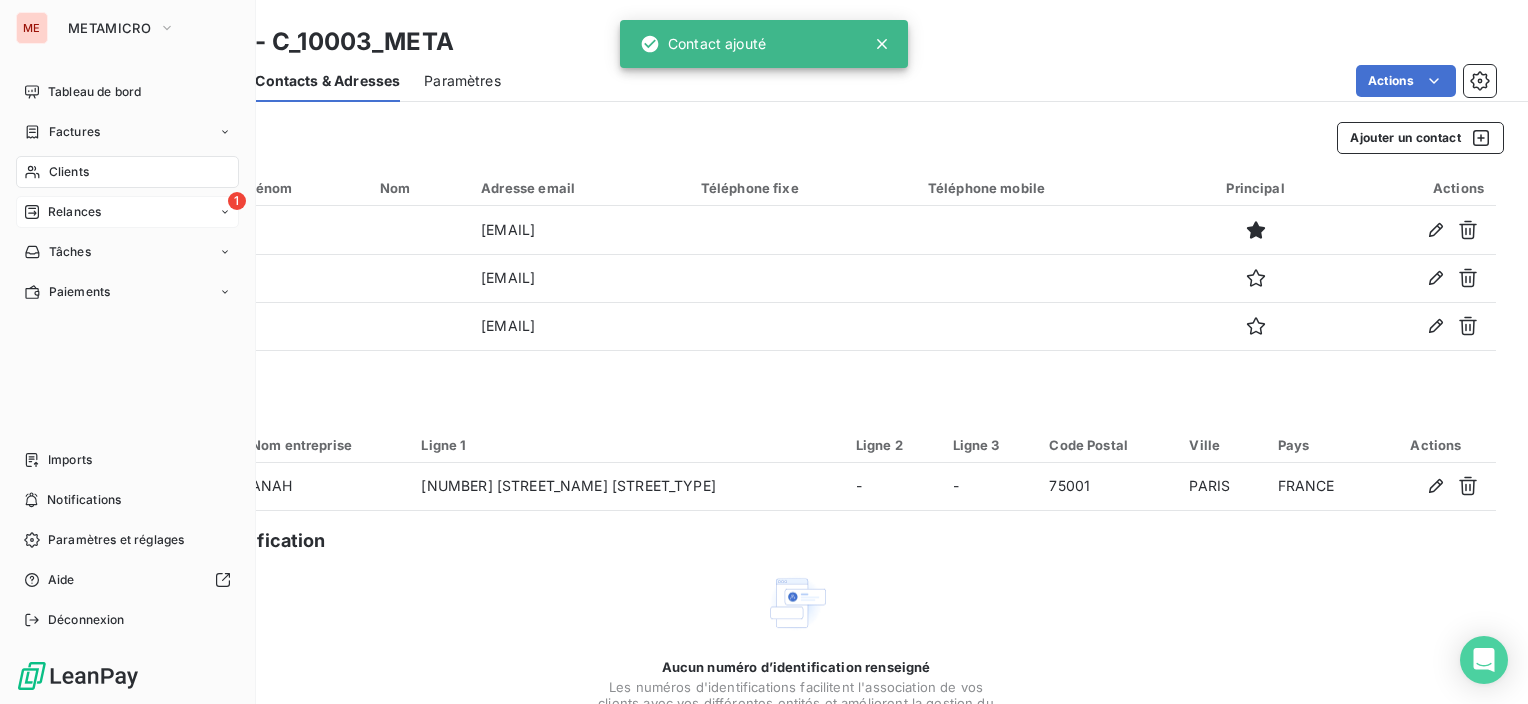 click on "Relances" at bounding box center (74, 212) 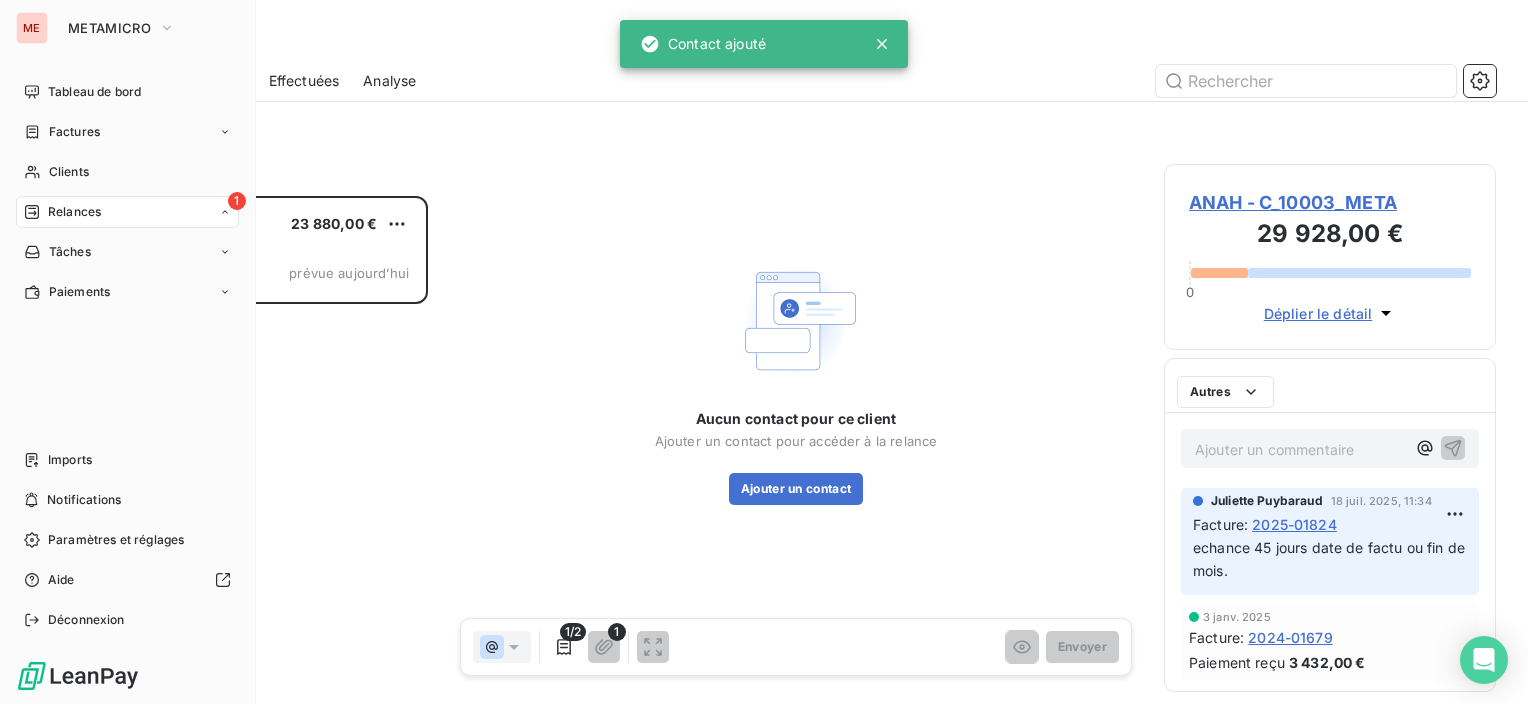 scroll, scrollTop: 16, scrollLeft: 16, axis: both 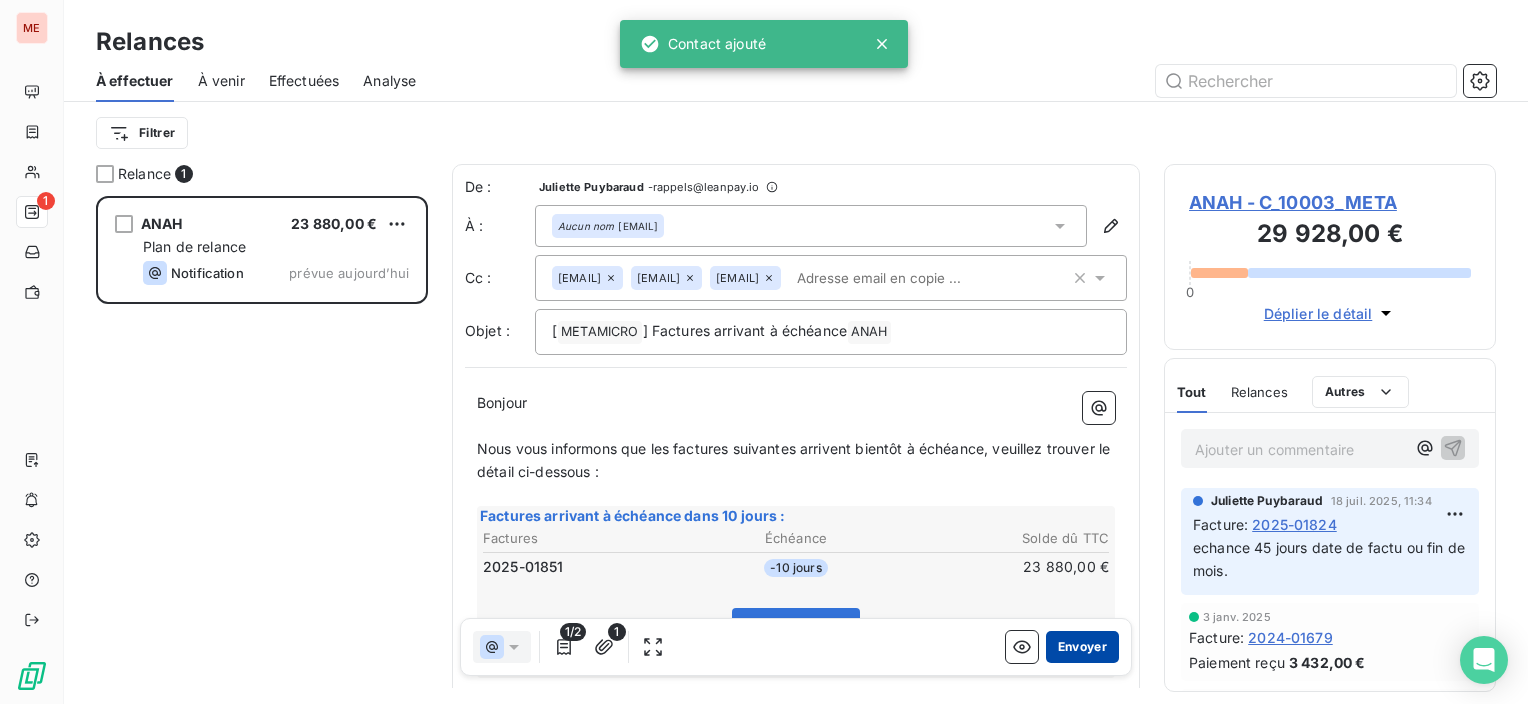 click on "Envoyer" at bounding box center (1082, 647) 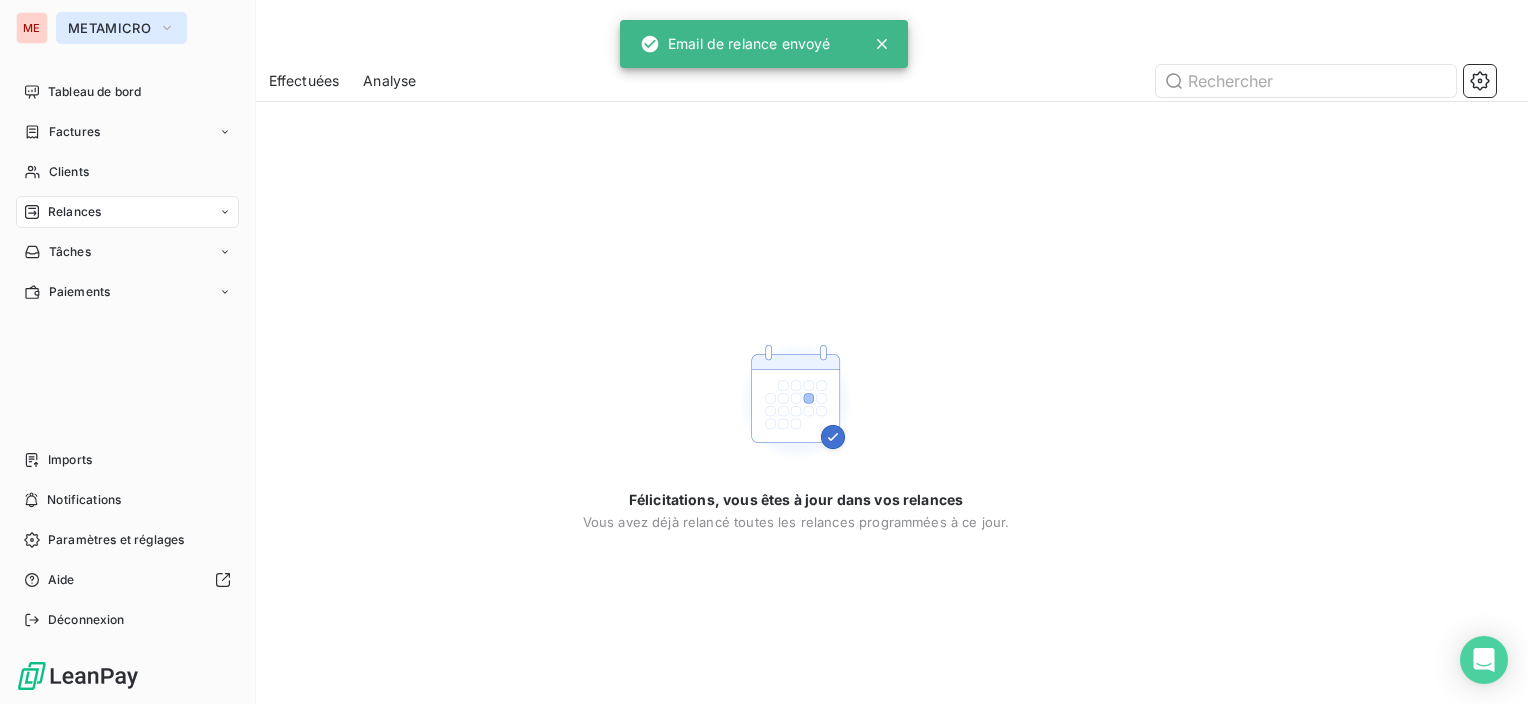 click on "METAMICRO" at bounding box center (109, 28) 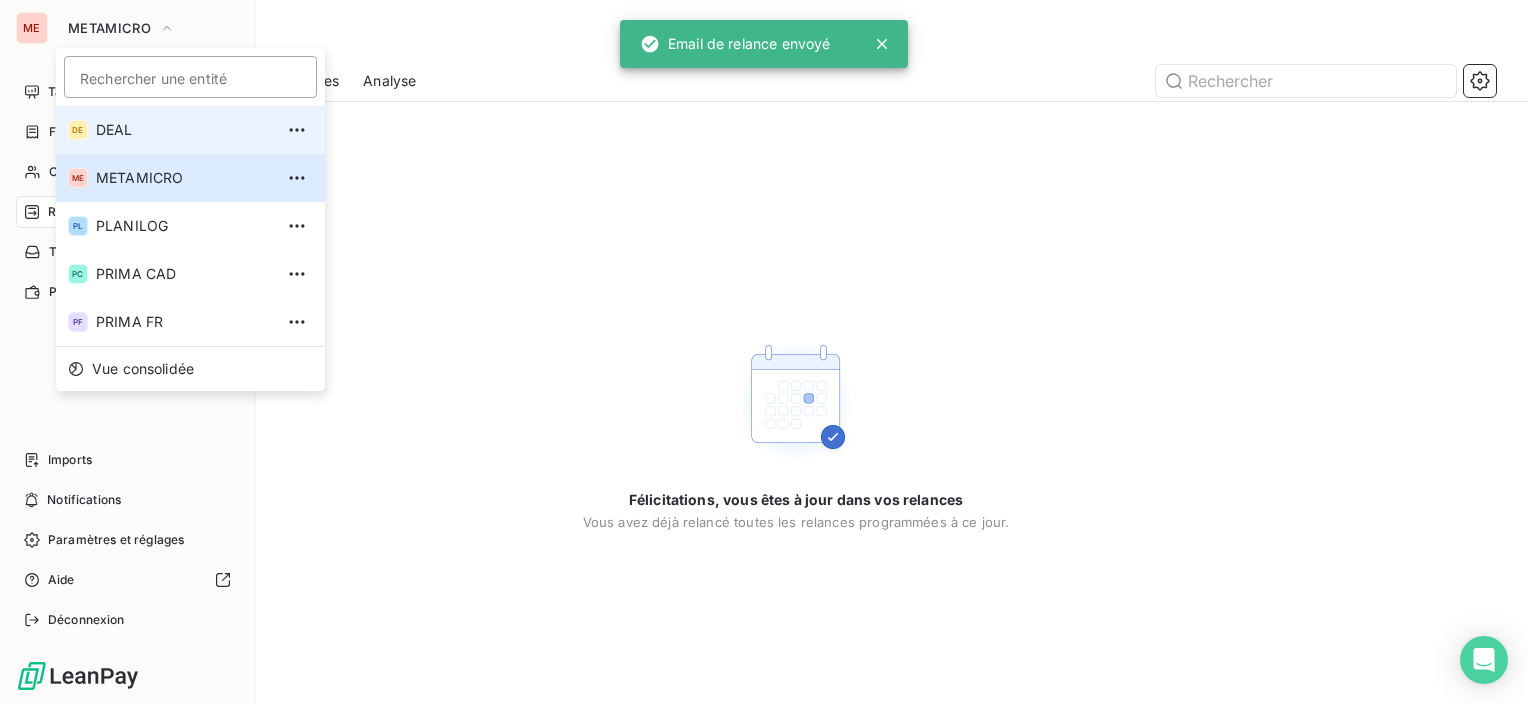 click on "DE DEAL" at bounding box center (190, 130) 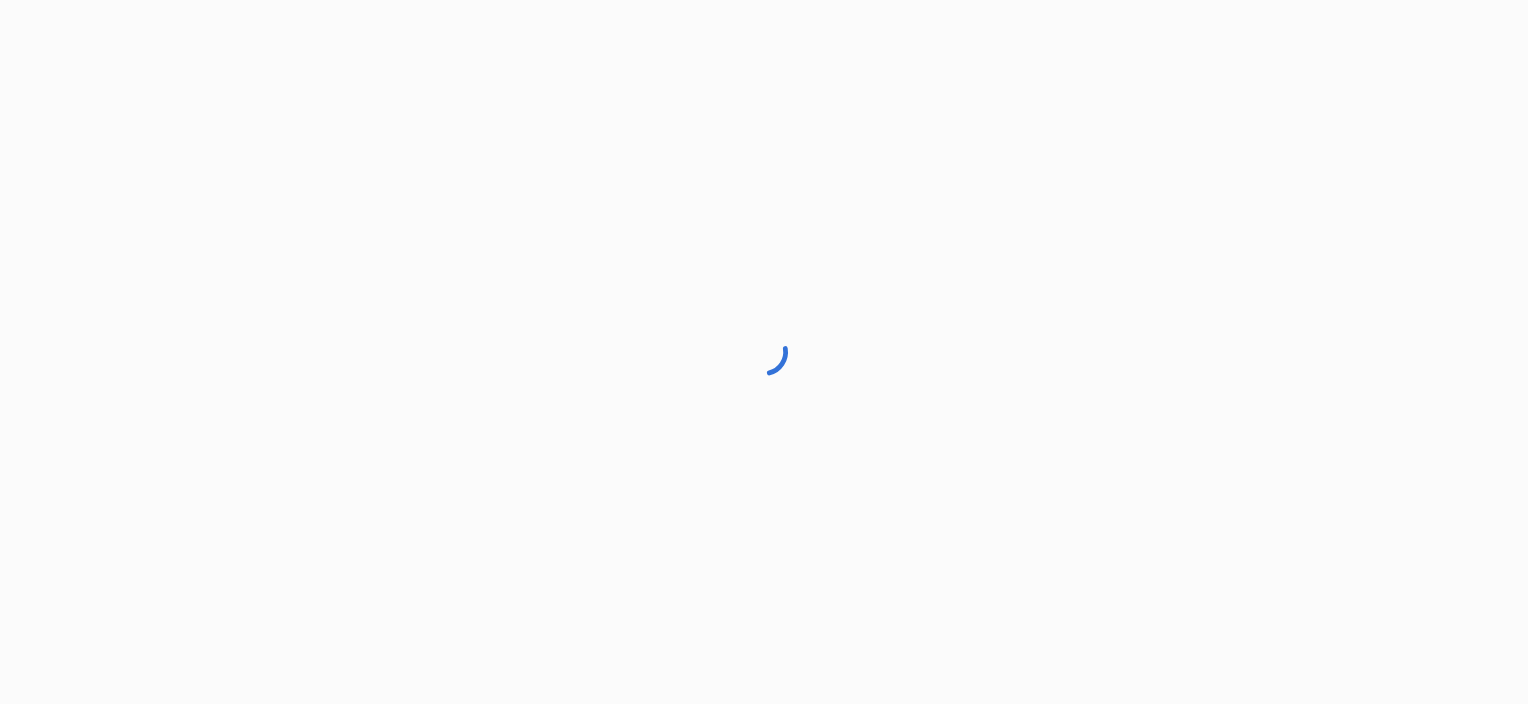scroll, scrollTop: 0, scrollLeft: 0, axis: both 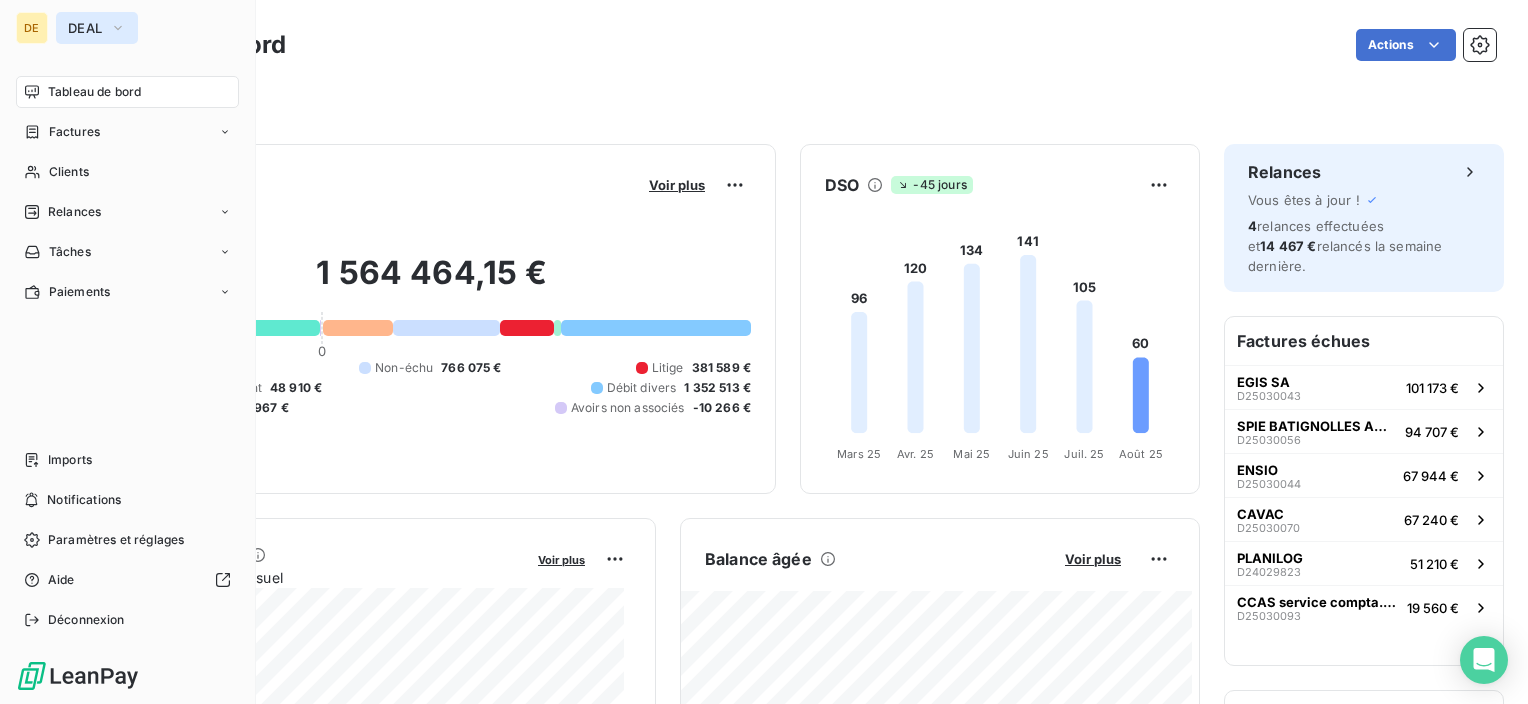 click on "DEAL" at bounding box center (97, 28) 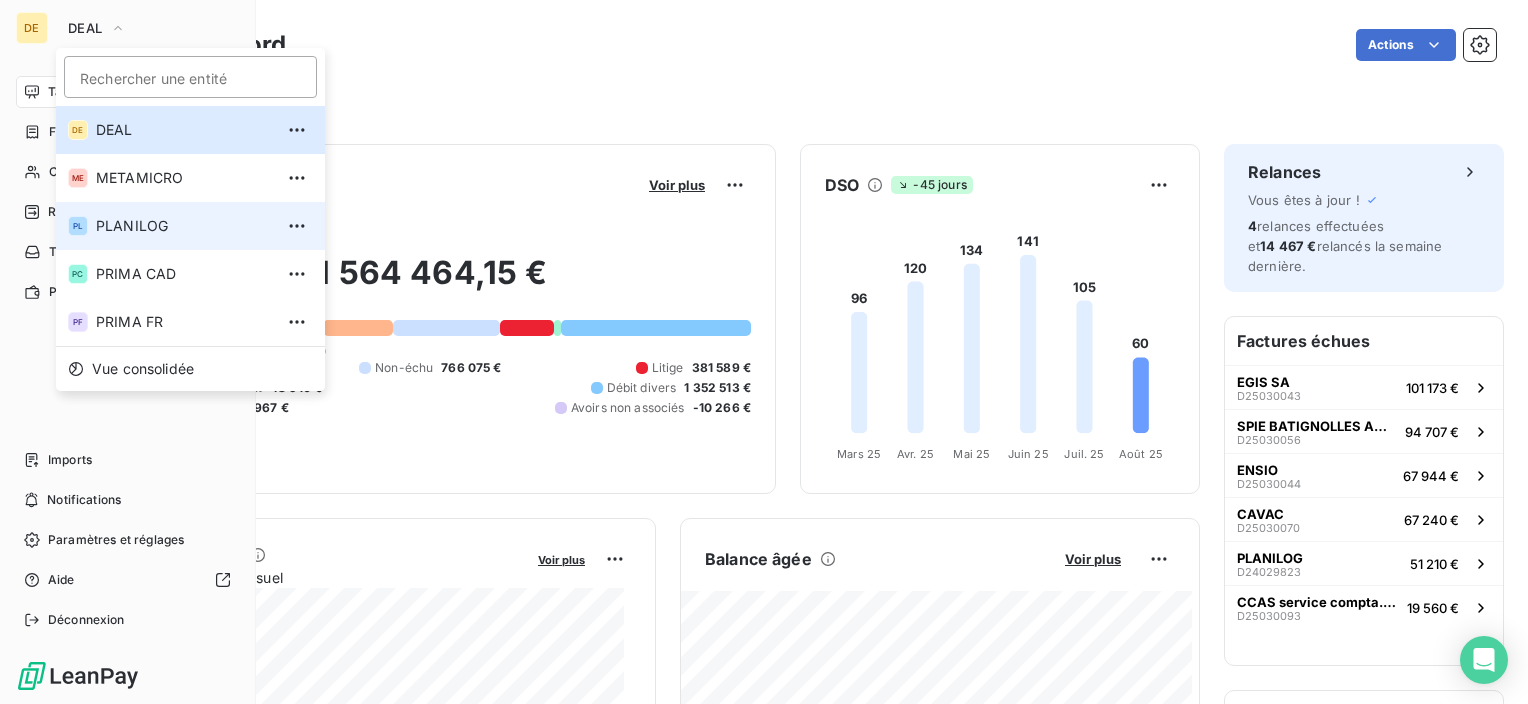 click on "PL PLANILOG" at bounding box center [190, 226] 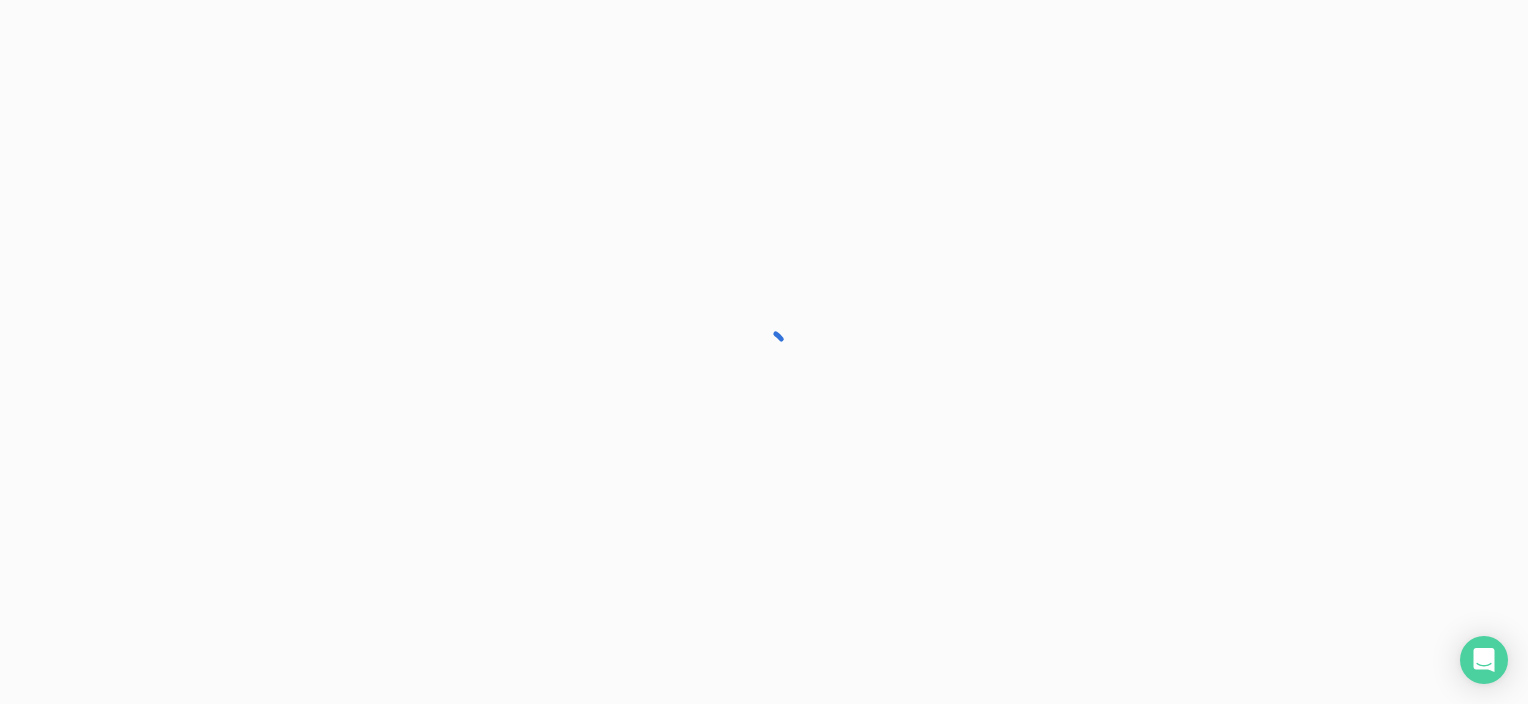 scroll, scrollTop: 0, scrollLeft: 0, axis: both 